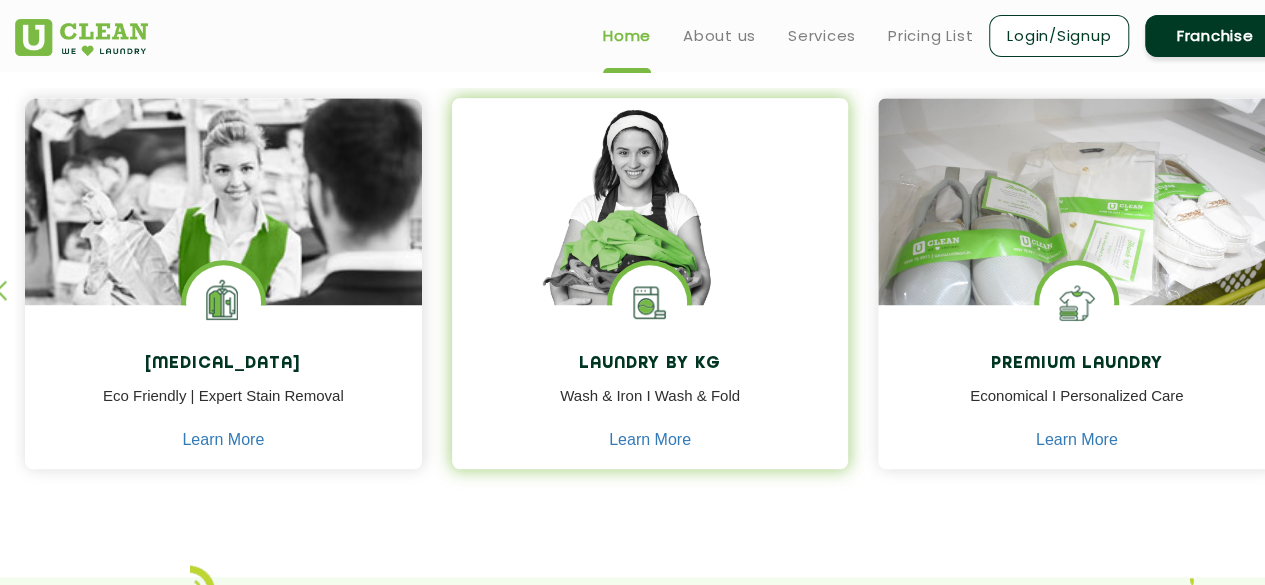 scroll, scrollTop: 836, scrollLeft: 0, axis: vertical 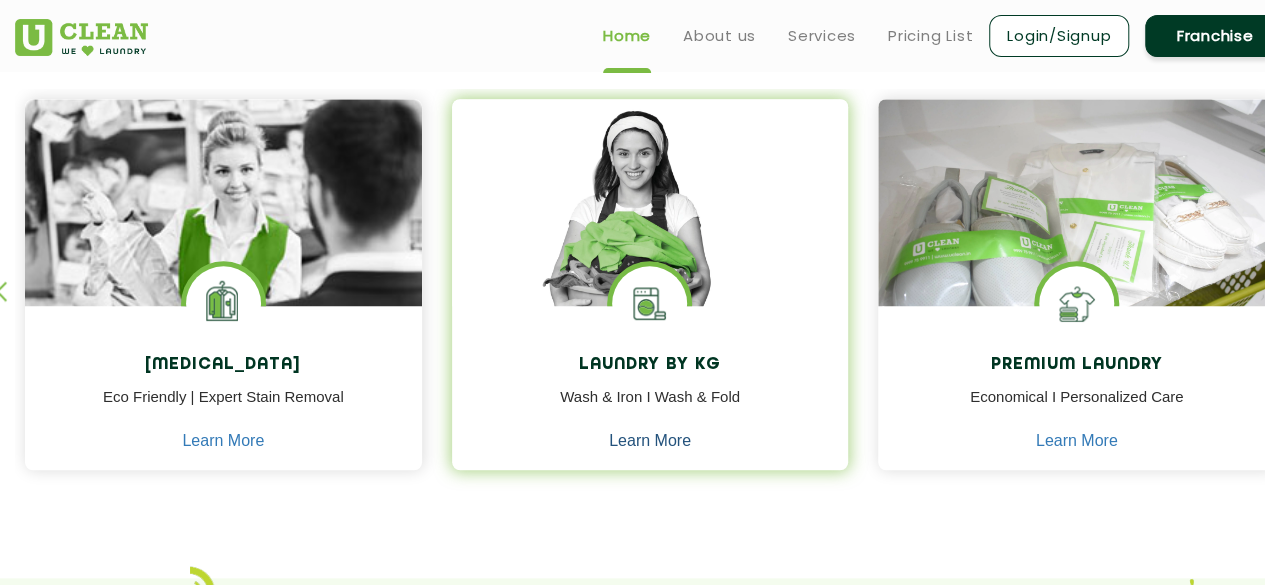click on "Learn More" at bounding box center [650, 441] 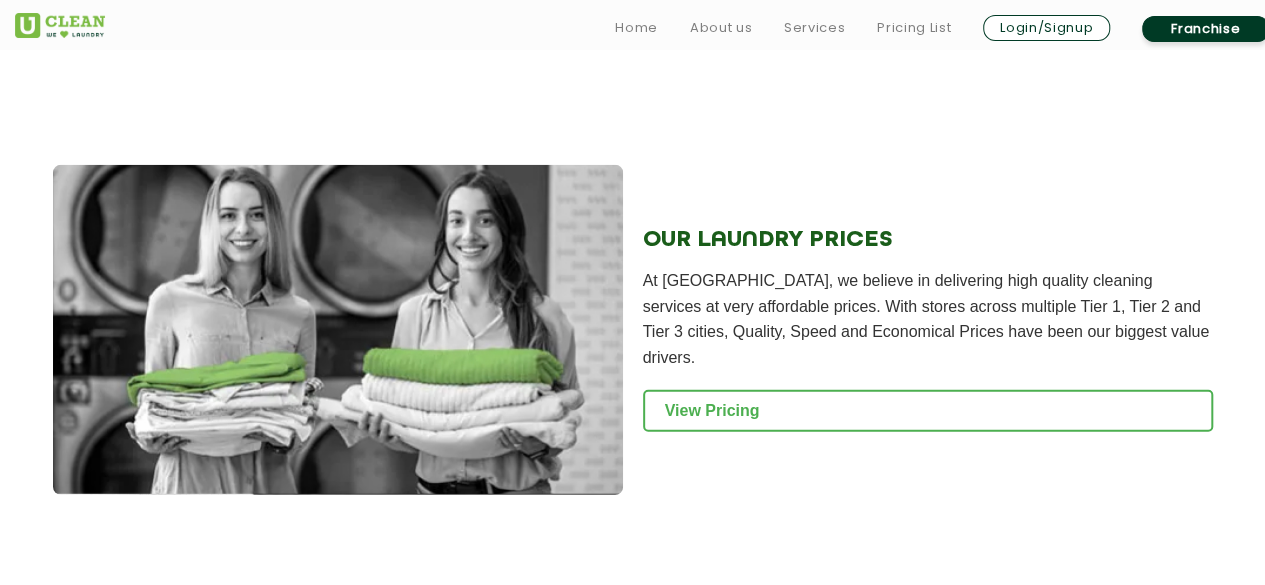 scroll, scrollTop: 2671, scrollLeft: 0, axis: vertical 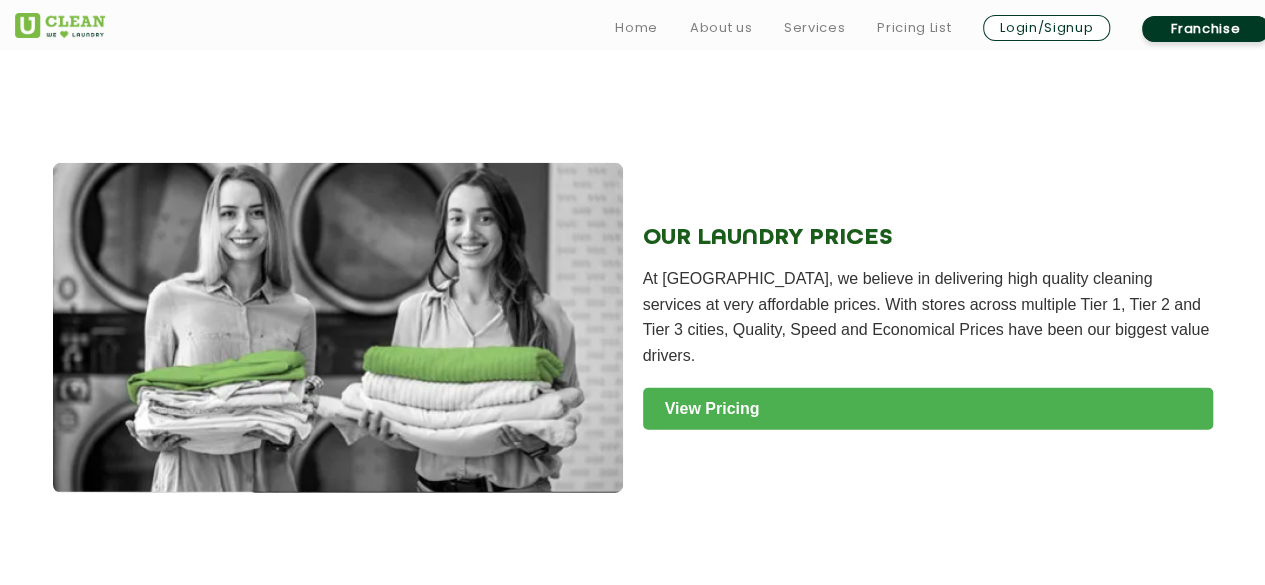 click on "View Pricing" 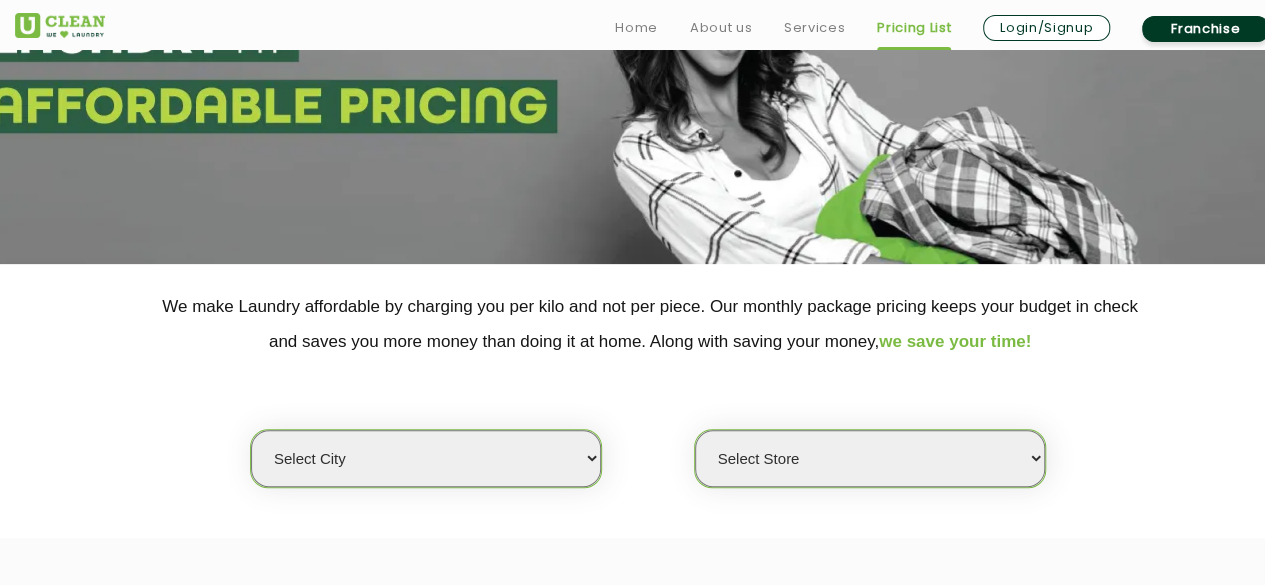 scroll, scrollTop: 391, scrollLeft: 0, axis: vertical 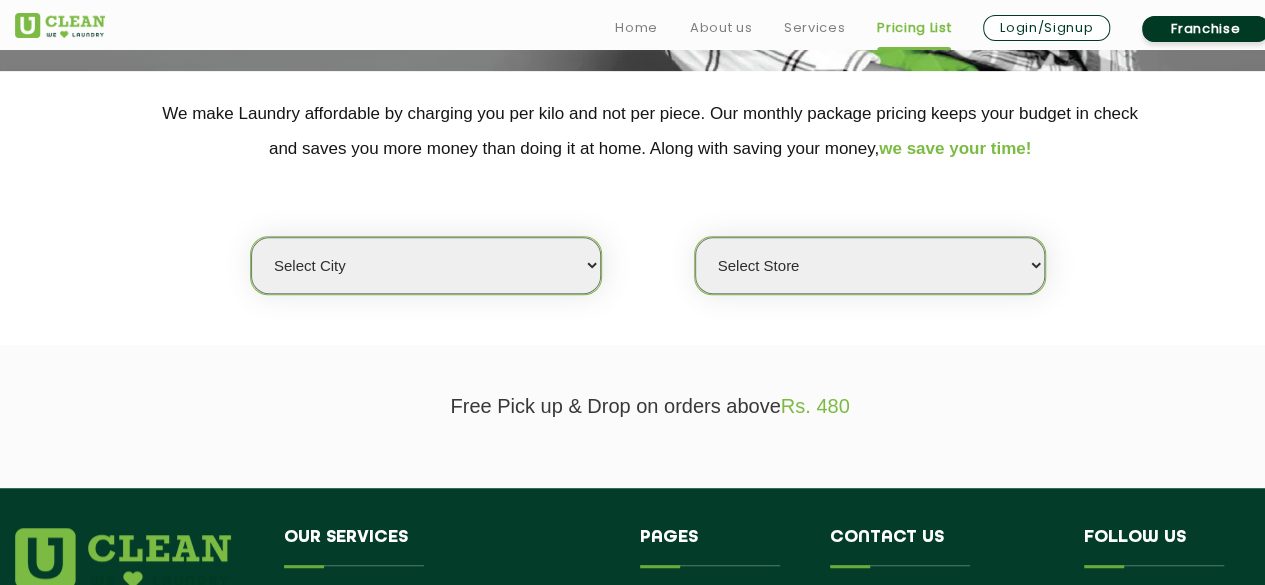 click on "Select city Aalo Agartala Agra Ahmedabad Akola Aligarh Alwar - UClean Select Amravati Aurangabad Ayodhya Bahadurgarh Bahraich Baleswar Baramulla Bareilly Barmer Barpeta Bathinda Belgaum Bengaluru Berhampur Bettiah Bhagalpur Bhilwara Bhiwadi Bhopal Bhubaneshwar Bidar Bikaner Bilaspur Bokaro Bongaigaon Chandigarh Chennai Chitrakoot Cochin Coimbatore Cooch Behar Coonoor Daman Danapur Darrang Daudnagar Dehradun Delhi Deoghar Dhanbad Dharwad Dhule Dibrugarh Digboi Dimapur Dindigul Duliajan Ellenabad Erode Faridabad Gandhidham Gandhinagar Garia Ghaziabad Goa Gohana Gonda Gorakhpur Gurugram Guwahati Gwalior Haldwani Hamirpur Hanumangarh Haridwar Hingoli Hojai Howrah Hubli Hyderabad Imphal Indore Itanagar Jagdalpur Jagraon Jaipur Jaipur - Select Jammu Jamshedpur Jehanabad Jhansi Jodhpur Jorhat Kaithal Kakinada Kanpur Kargil Karimganj Kathmandu Kharupetia Khopoli Kochi Kohima Kokapet Kokrajhar Kolhapur Kolkata Kota Kotdwar Krishnanagar Kundli Kurnool Latur Leh Longding Lower Subansiri Lucknow Ludhiana Madurai Manali" at bounding box center (426, 265) 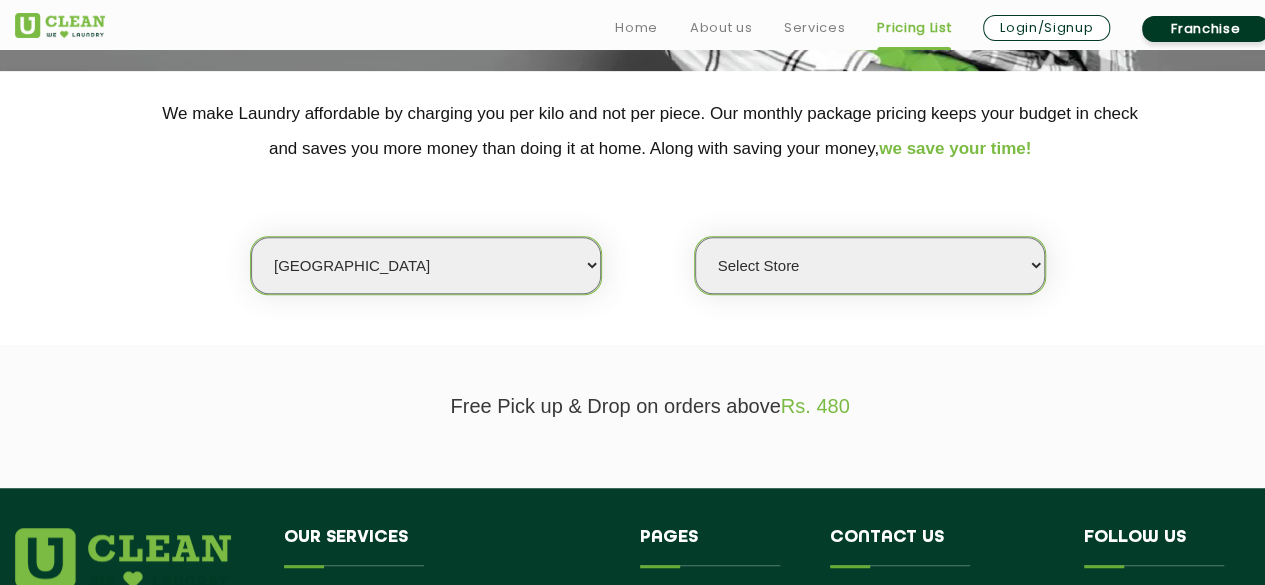 click on "Select city Aalo Agartala Agra Ahmedabad Akola Aligarh Alwar - UClean Select Amravati Aurangabad Ayodhya Bahadurgarh Bahraich Baleswar Baramulla Bareilly Barmer Barpeta Bathinda Belgaum Bengaluru Berhampur Bettiah Bhagalpur Bhilwara Bhiwadi Bhopal Bhubaneshwar Bidar Bikaner Bilaspur Bokaro Bongaigaon Chandigarh Chennai Chitrakoot Cochin Coimbatore Cooch Behar Coonoor Daman Danapur Darrang Daudnagar Dehradun Delhi Deoghar Dhanbad Dharwad Dhule Dibrugarh Digboi Dimapur Dindigul Duliajan Ellenabad Erode Faridabad Gandhidham Gandhinagar Garia Ghaziabad Goa Gohana Gonda Gorakhpur Gurugram Guwahati Gwalior Haldwani Hamirpur Hanumangarh Haridwar Hingoli Hojai Howrah Hubli Hyderabad Imphal Indore Itanagar Jagdalpur Jagraon Jaipur Jaipur - Select Jammu Jamshedpur Jehanabad Jhansi Jodhpur Jorhat Kaithal Kakinada Kanpur Kargil Karimganj Kathmandu Kharupetia Khopoli Kochi Kohima Kokapet Kokrajhar Kolhapur Kolkata Kota Kotdwar Krishnanagar Kundli Kurnool Latur Leh Longding Lower Subansiri Lucknow Ludhiana Madurai Manali" at bounding box center [426, 265] 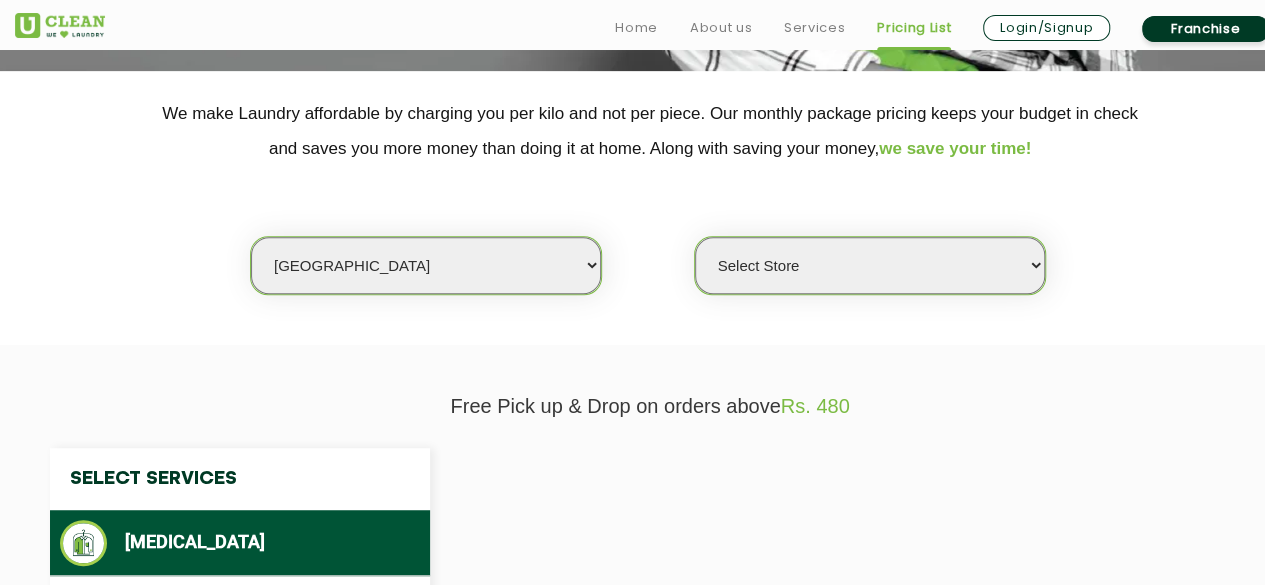 click on "Select Store" at bounding box center [870, 265] 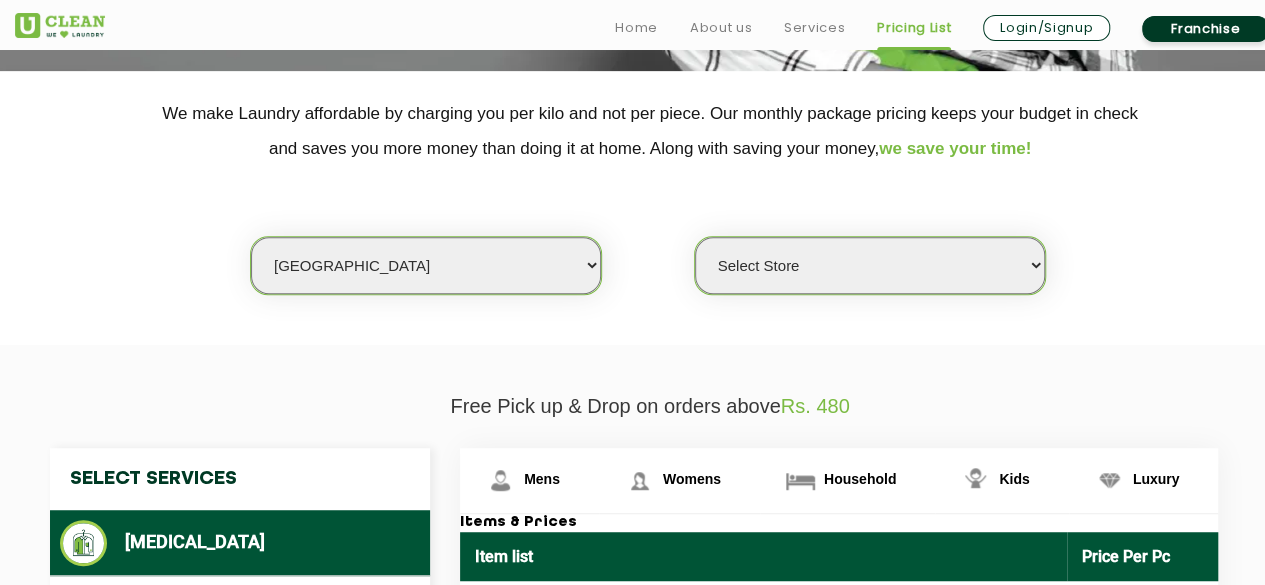 click on "Select city Aalo Agartala Agra Ahmedabad Akola Aligarh Alwar - UClean Select Amravati Aurangabad Ayodhya Bahadurgarh Bahraich Baleswar Baramulla Bareilly Barmer Barpeta Bathinda Belgaum Bengaluru Berhampur Bettiah Bhagalpur Bhilwara Bhiwadi Bhopal Bhubaneshwar Bidar Bikaner Bilaspur Bokaro Bongaigaon Chandigarh Chennai Chitrakoot Cochin Coimbatore Cooch Behar Coonoor Daman Danapur Darrang Daudnagar Dehradun Delhi Deoghar Dhanbad Dharwad Dhule Dibrugarh Digboi Dimapur Dindigul Duliajan Ellenabad Erode Faridabad Gandhidham Gandhinagar Garia Ghaziabad Goa Gohana Gonda Gorakhpur Gurugram Guwahati Gwalior Haldwani Hamirpur Hanumangarh Haridwar Hingoli Hojai Howrah Hubli Hyderabad Imphal Indore Itanagar Jagdalpur Jagraon Jaipur Jaipur - Select Jammu Jamshedpur Jehanabad Jhansi Jodhpur Jorhat Kaithal Kakinada Kanpur Kargil Karimganj Kathmandu Kharupetia Khopoli Kochi Kohima Kokapet Kokrajhar Kolhapur Kolkata Kota Kotdwar Krishnanagar Kundli Kurnool Latur Leh Longding Lower Subansiri Lucknow Ludhiana Madurai Manali" 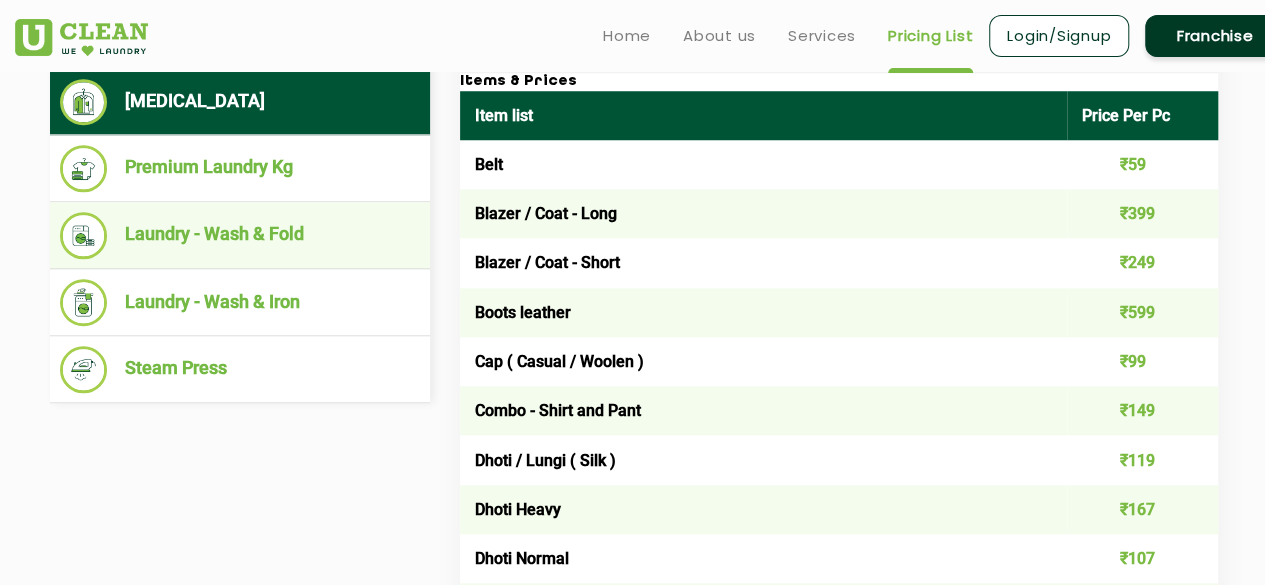 scroll, scrollTop: 831, scrollLeft: 0, axis: vertical 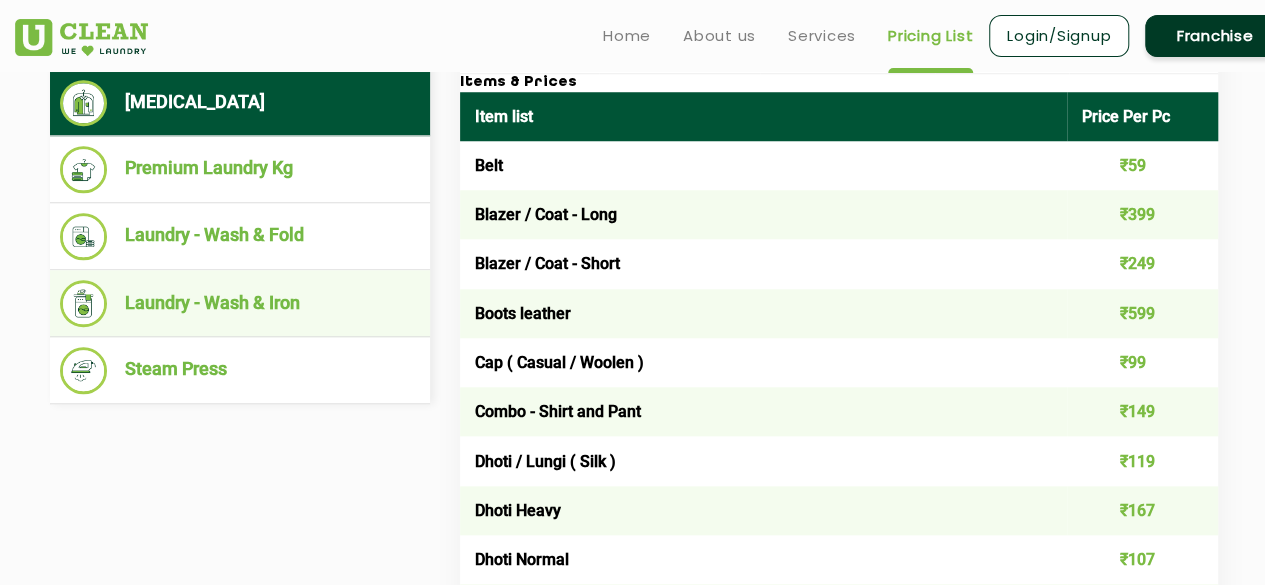 click on "Laundry - Wash & Iron" at bounding box center [240, 303] 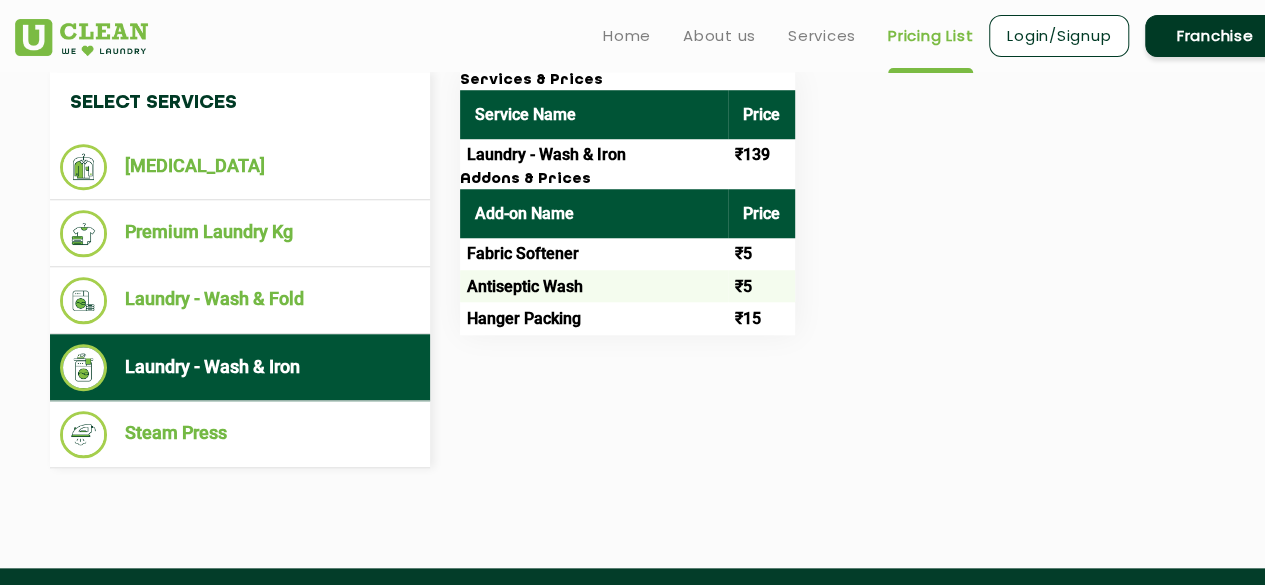 scroll, scrollTop: 727, scrollLeft: 0, axis: vertical 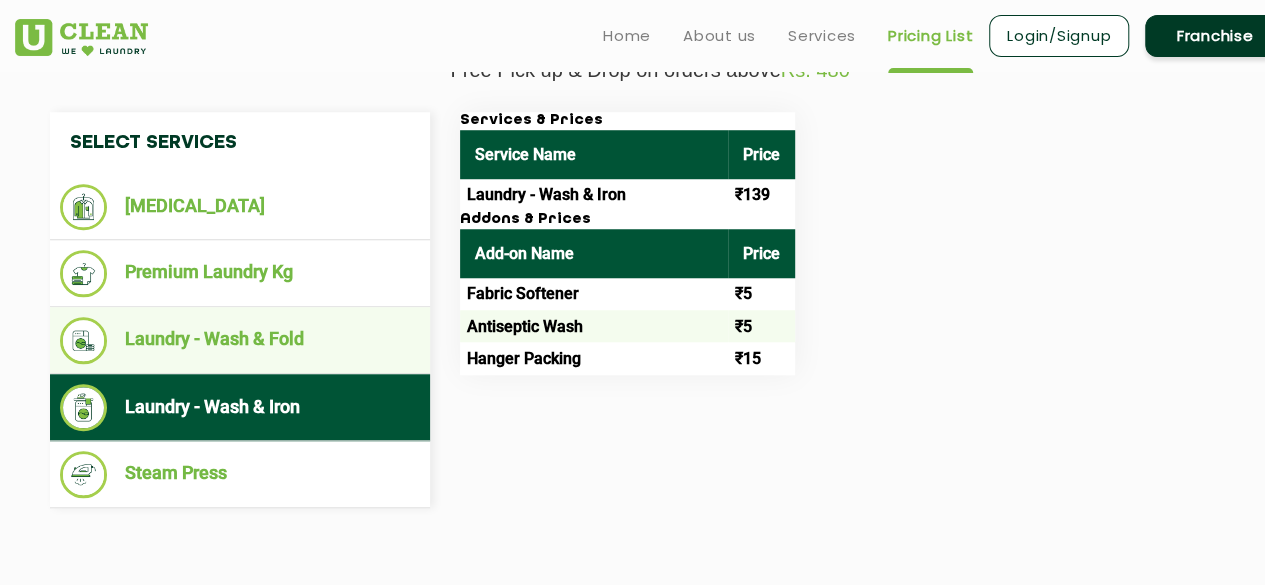 click on "Laundry - Wash & Fold" at bounding box center [240, 340] 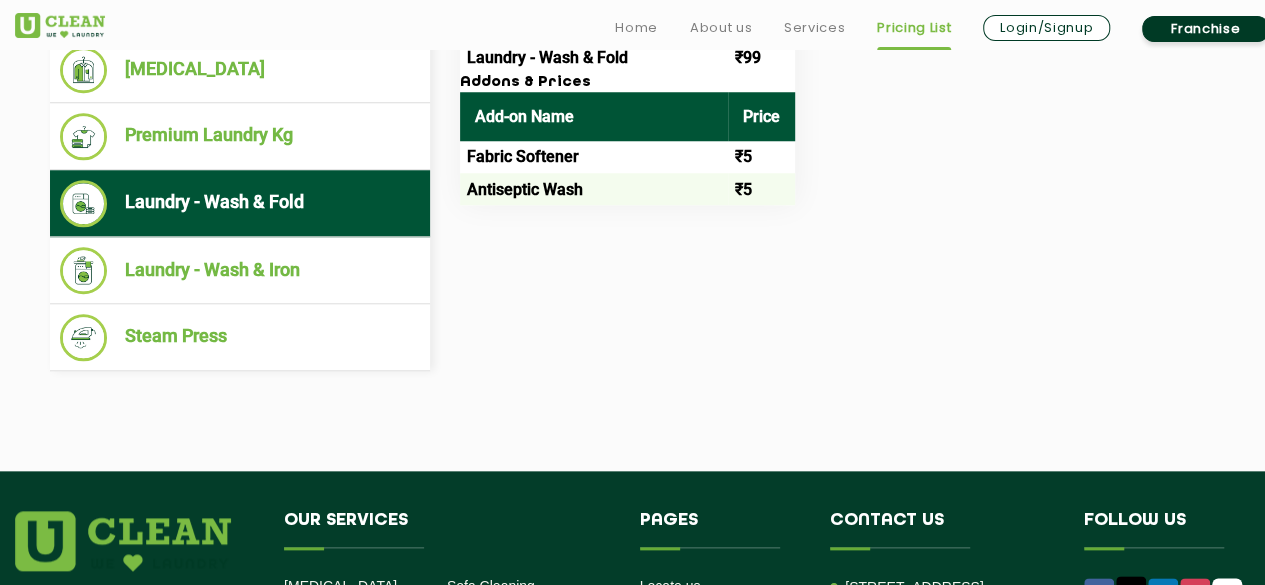 scroll, scrollTop: 986, scrollLeft: 0, axis: vertical 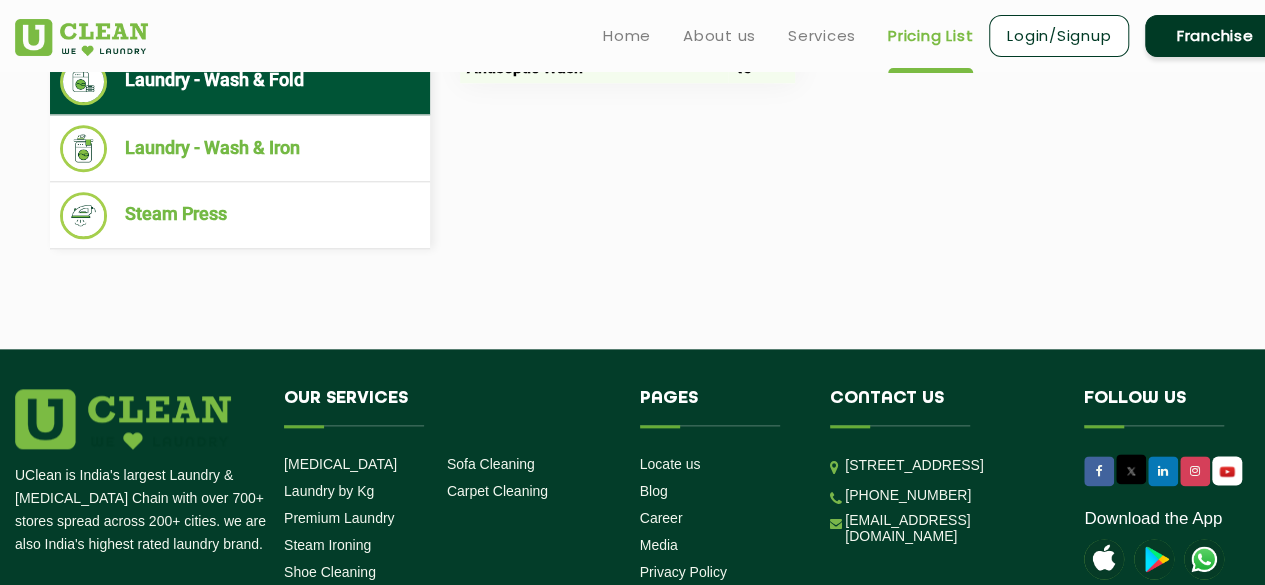 click on "Laundry - Wash & Fold" at bounding box center (240, 81) 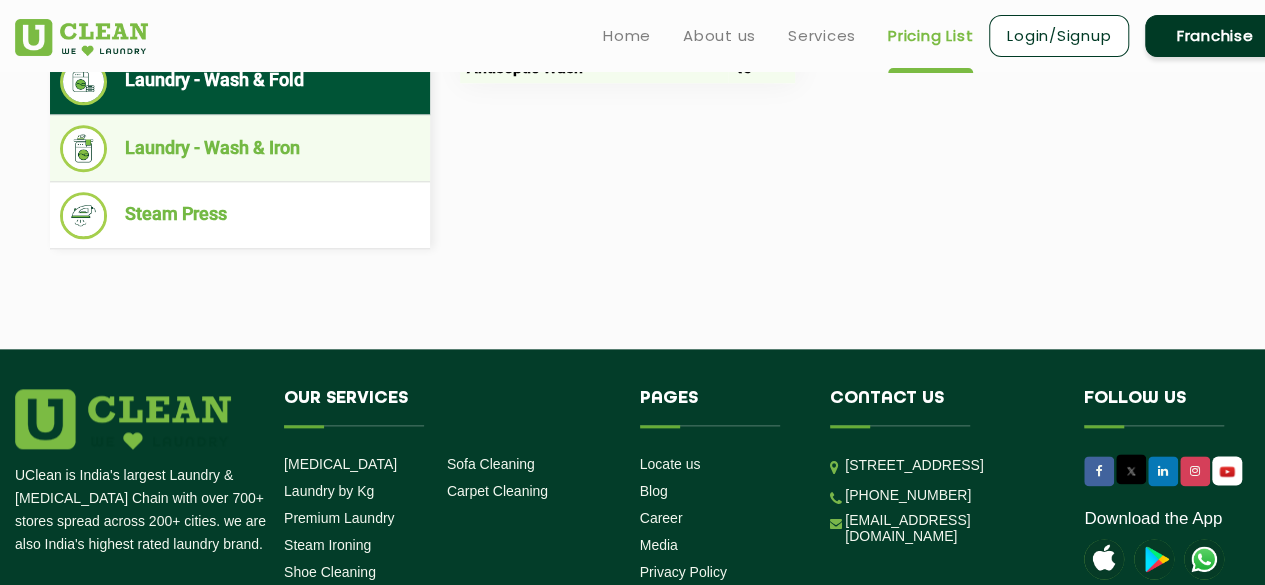 click on "Laundry - Wash & Iron" at bounding box center (240, 148) 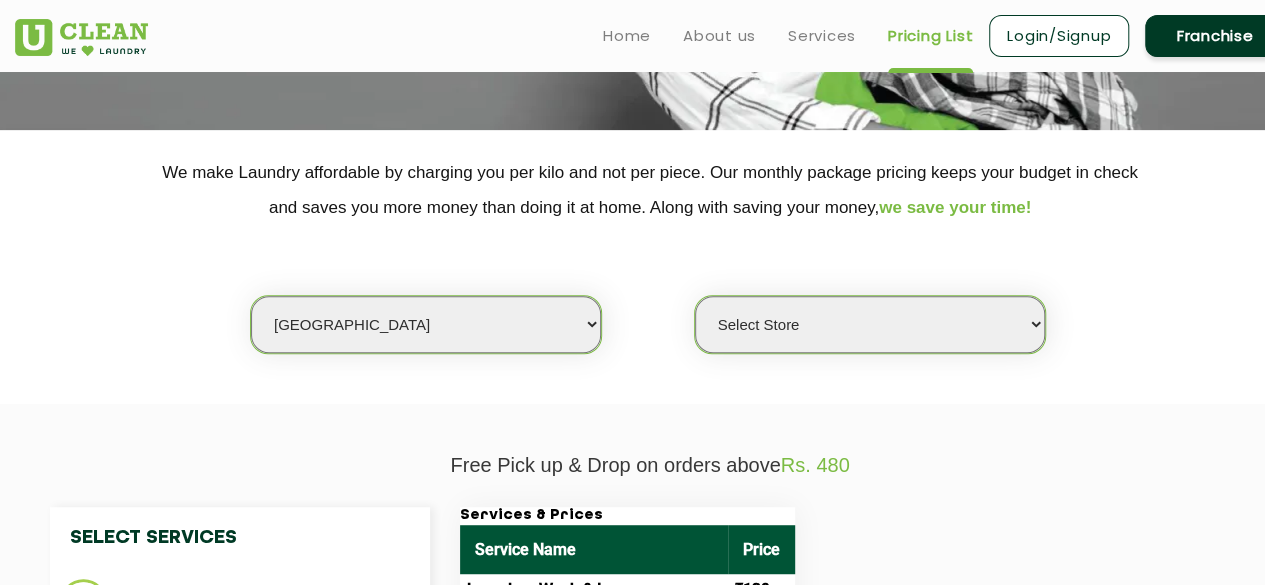 scroll, scrollTop: 331, scrollLeft: 0, axis: vertical 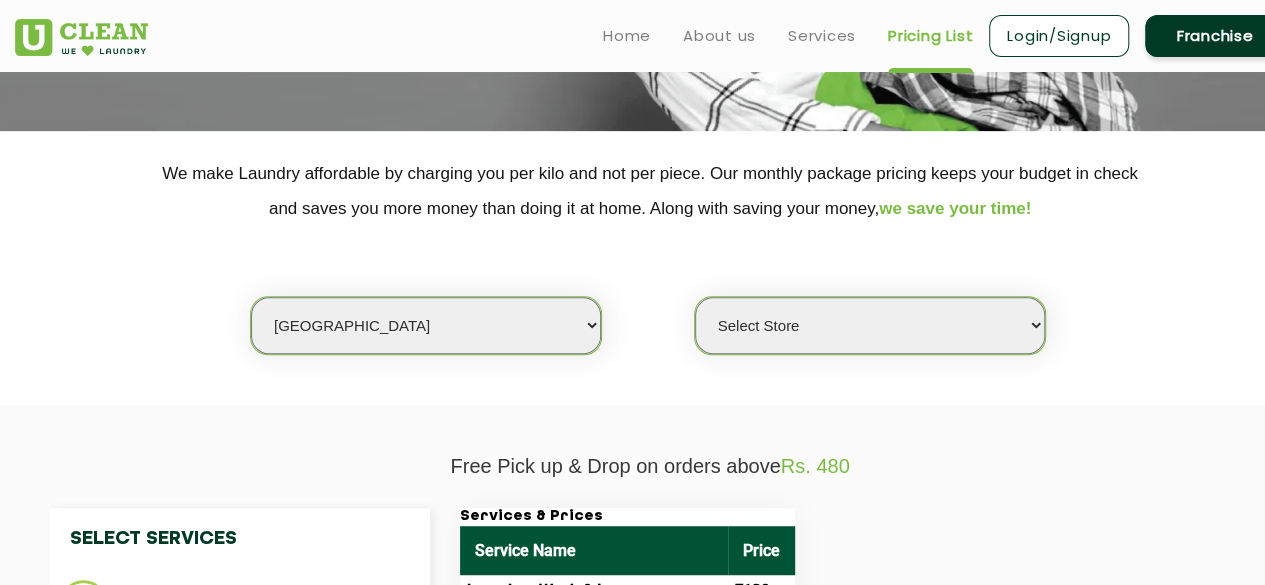 click on "Select Store UClean Vasant Kunj UClean Greater Kailash 2 UClean Dwarka UClean Rajouri Garden UClean Uttam Nagar UClean Lajpat Nagar UClean Hudson Lane UClean Old Rajinder Nagar UClean Prashant Vihar UClean Sector 23 Dwarka UClean Sector 12 Dwarka UClean Lajpat Nagar 1 UClean Krishna Nagar UClean West Patel Nagar UClean Shahpur Jat UClean Paschim Vihar UClean Malviya Nagar UClean Laxmi Nagar UClean Janakpuri UClean Dwarka" at bounding box center [870, 325] 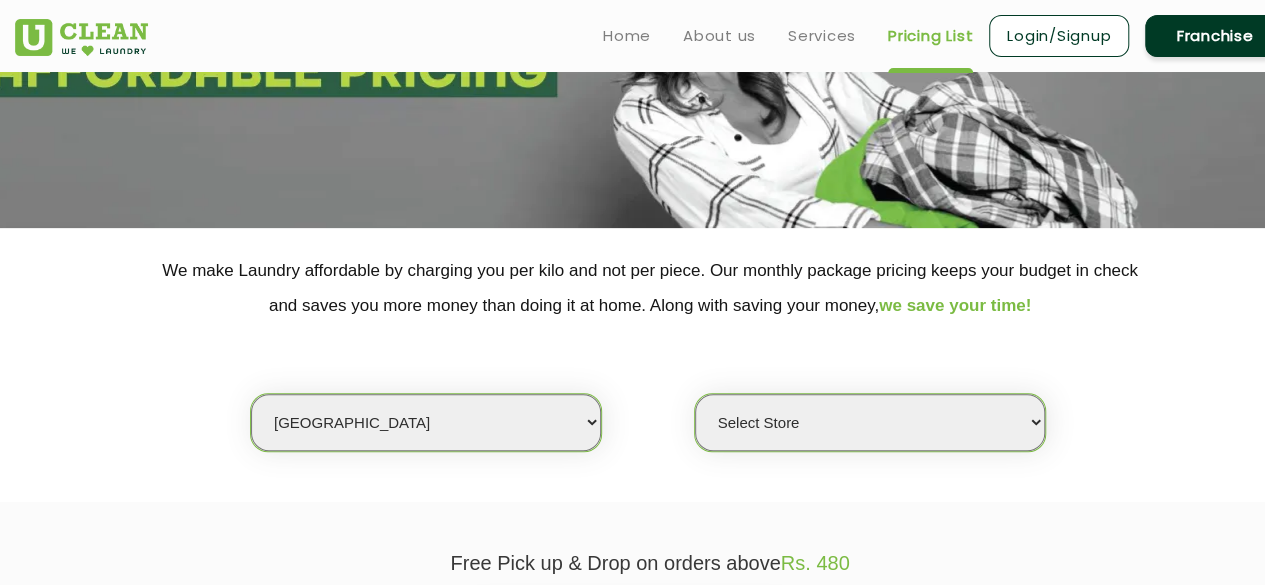 scroll, scrollTop: 233, scrollLeft: 0, axis: vertical 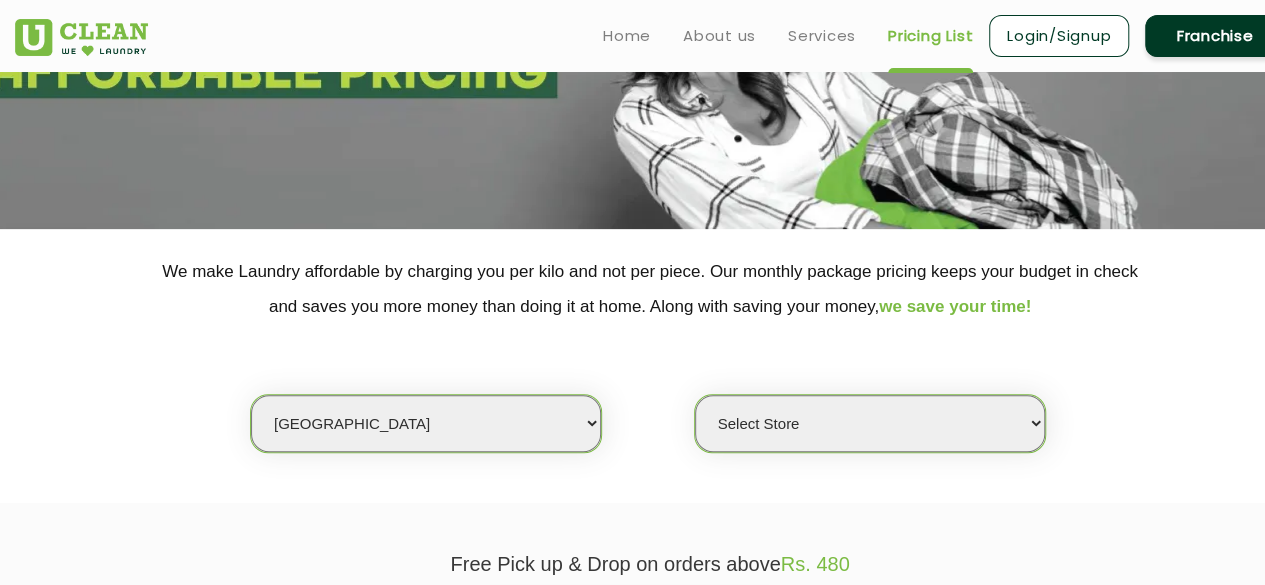 click on "Select Store UClean Vasant Kunj UClean Greater Kailash 2 UClean Dwarka UClean Rajouri Garden UClean Uttam Nagar UClean Lajpat Nagar UClean Hudson Lane UClean Old Rajinder Nagar UClean Prashant Vihar UClean Sector 23 Dwarka UClean Sector 12 Dwarka UClean Lajpat Nagar 1 UClean Krishna Nagar UClean West Patel Nagar UClean Shahpur Jat UClean Paschim Vihar UClean Malviya Nagar UClean Laxmi Nagar UClean Janakpuri UClean Dwarka" at bounding box center [870, 423] 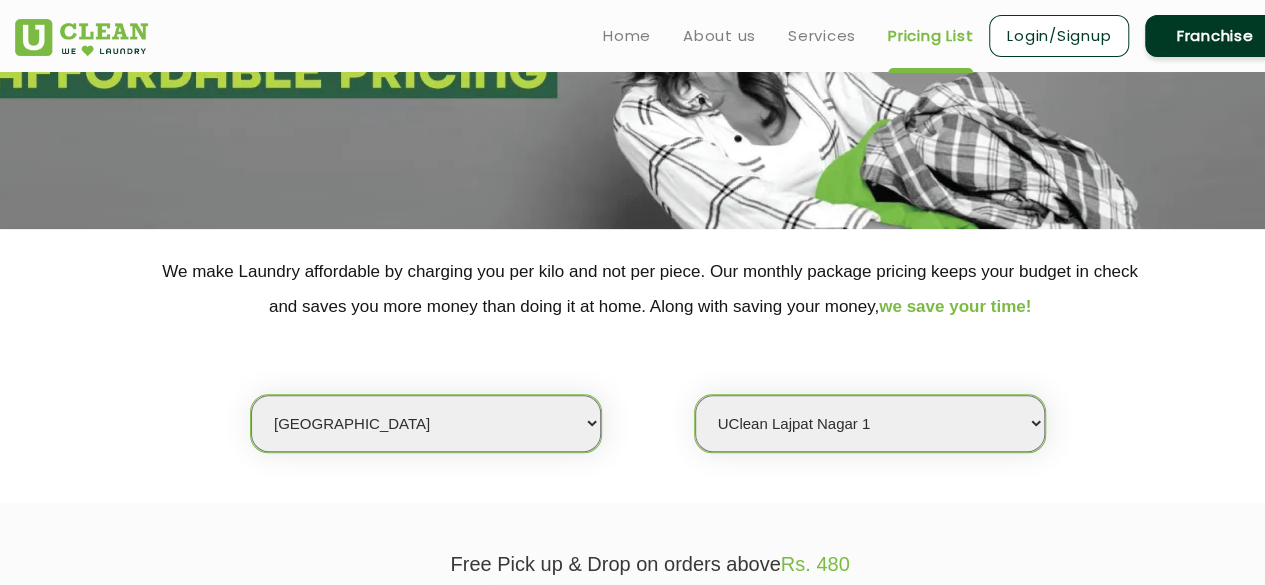 click on "Select Store UClean Vasant Kunj UClean Greater Kailash 2 UClean Dwarka UClean Rajouri Garden UClean Uttam Nagar UClean Lajpat Nagar UClean Hudson Lane UClean Old Rajinder Nagar UClean Prashant Vihar UClean Sector 23 Dwarka UClean Sector 12 Dwarka UClean Lajpat Nagar 1 UClean Krishna Nagar UClean West Patel Nagar UClean Shahpur Jat UClean Paschim Vihar UClean Malviya Nagar UClean Laxmi Nagar UClean Janakpuri UClean Dwarka" at bounding box center [870, 423] 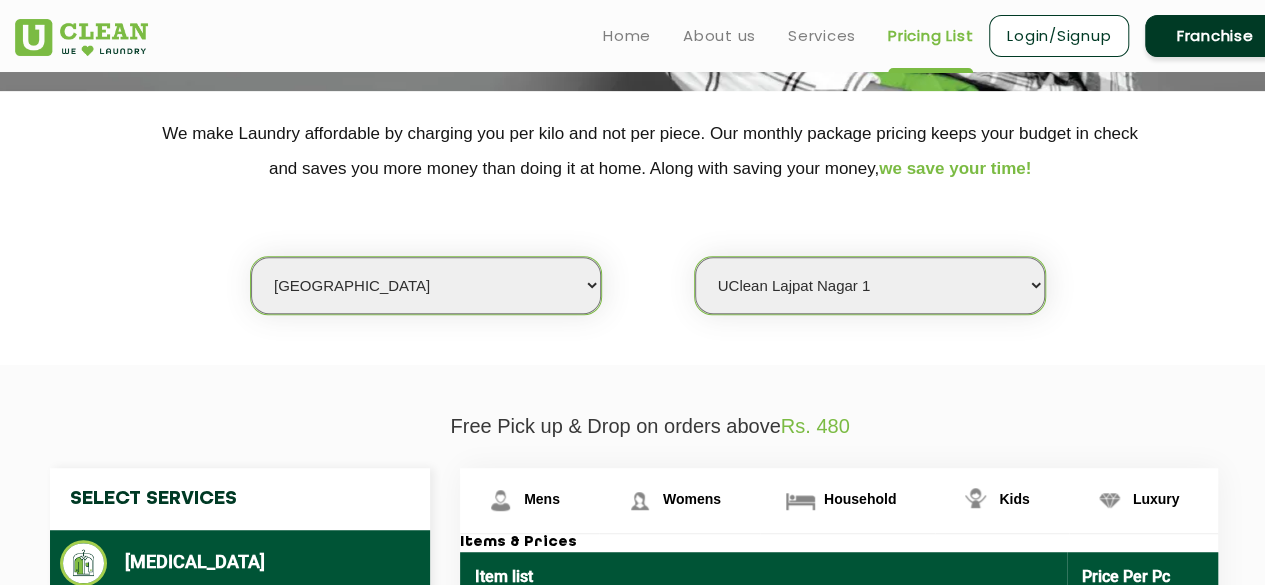 scroll, scrollTop: 372, scrollLeft: 0, axis: vertical 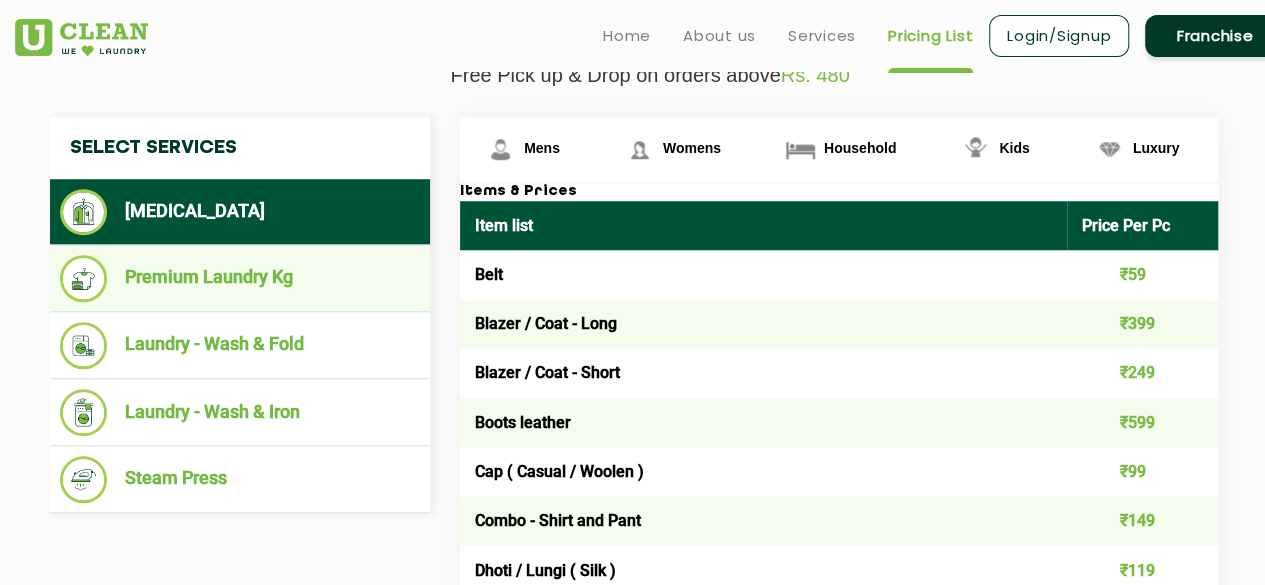click on "Premium Laundry Kg" at bounding box center (240, 278) 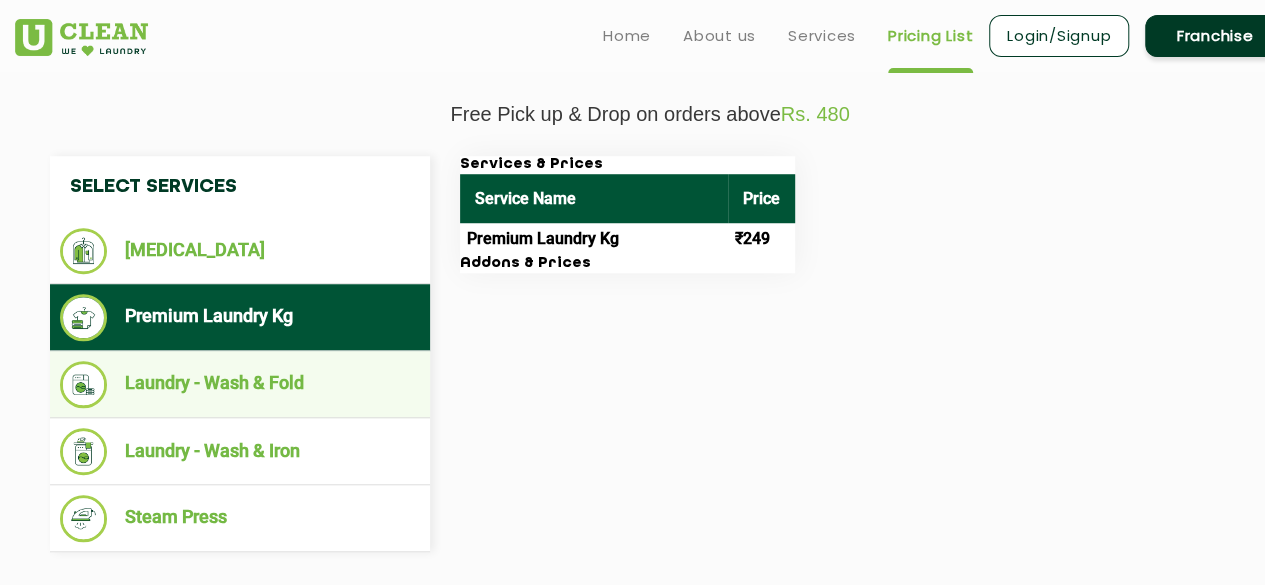 scroll, scrollTop: 687, scrollLeft: 0, axis: vertical 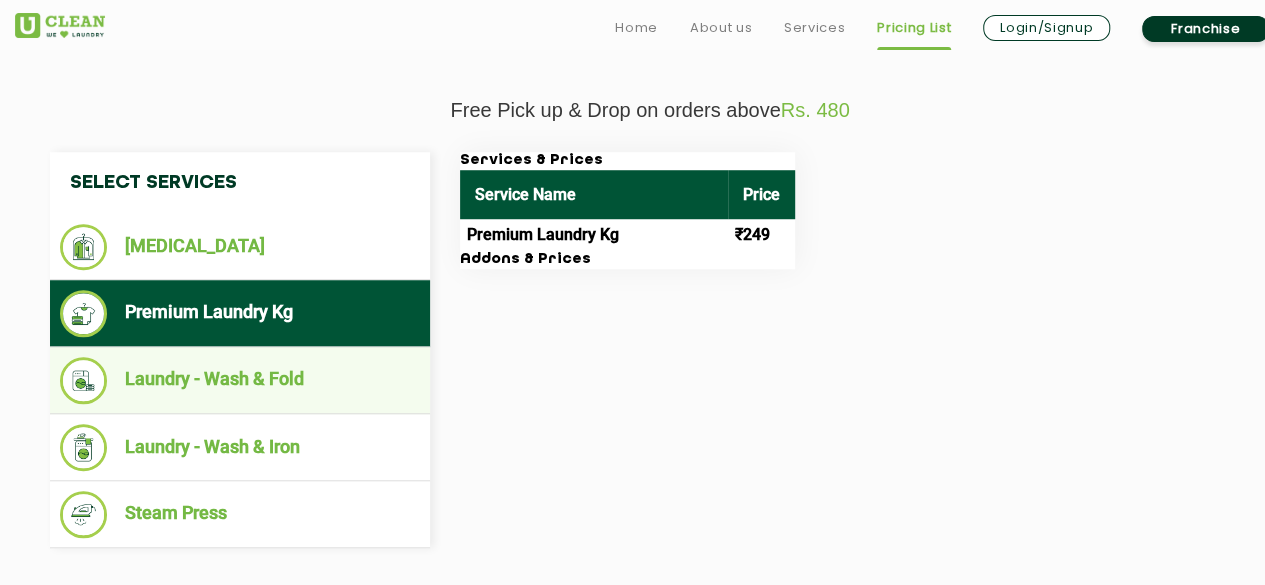 click on "Laundry - Wash & Fold" at bounding box center (240, 380) 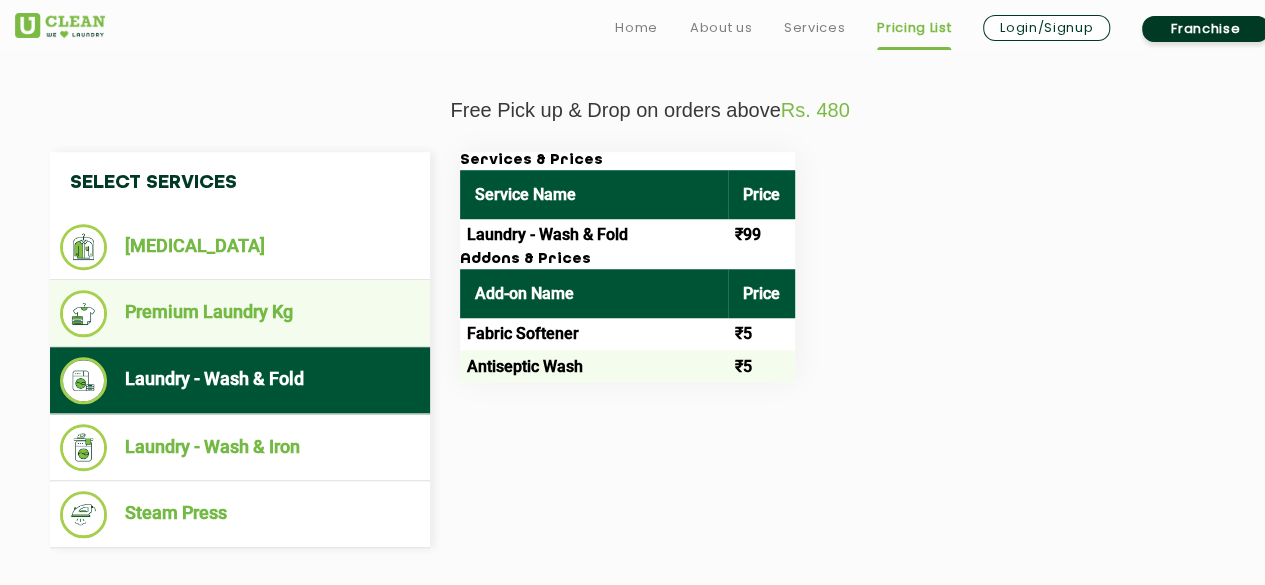 click on "Premium Laundry Kg" at bounding box center (240, 313) 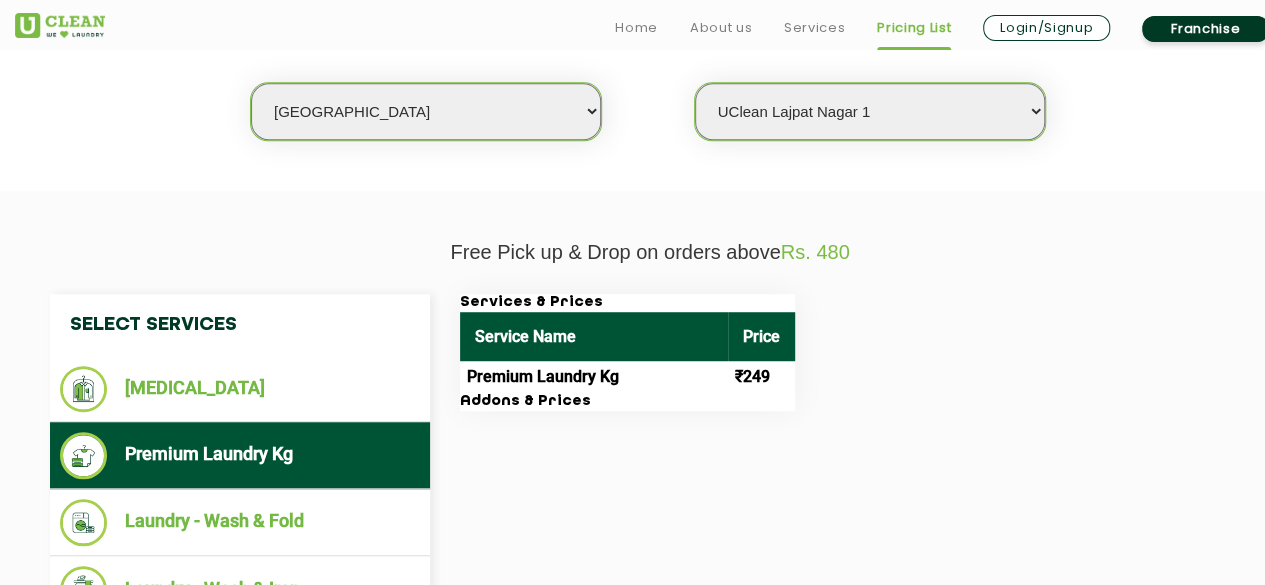 scroll, scrollTop: 645, scrollLeft: 0, axis: vertical 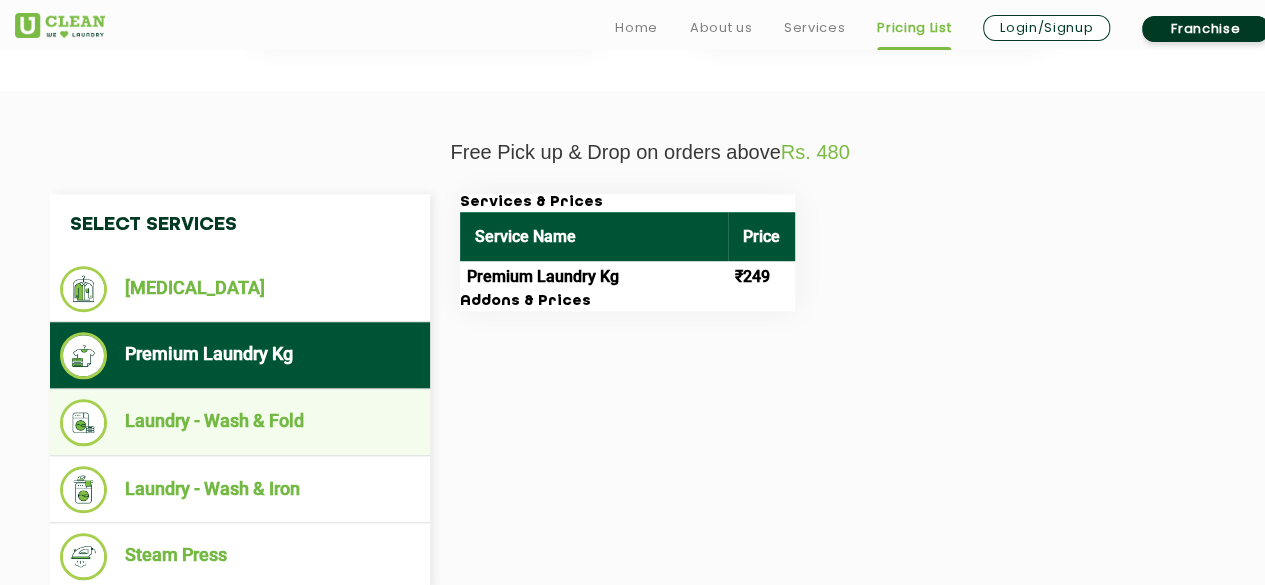click on "Laundry - Wash & Fold" at bounding box center (240, 422) 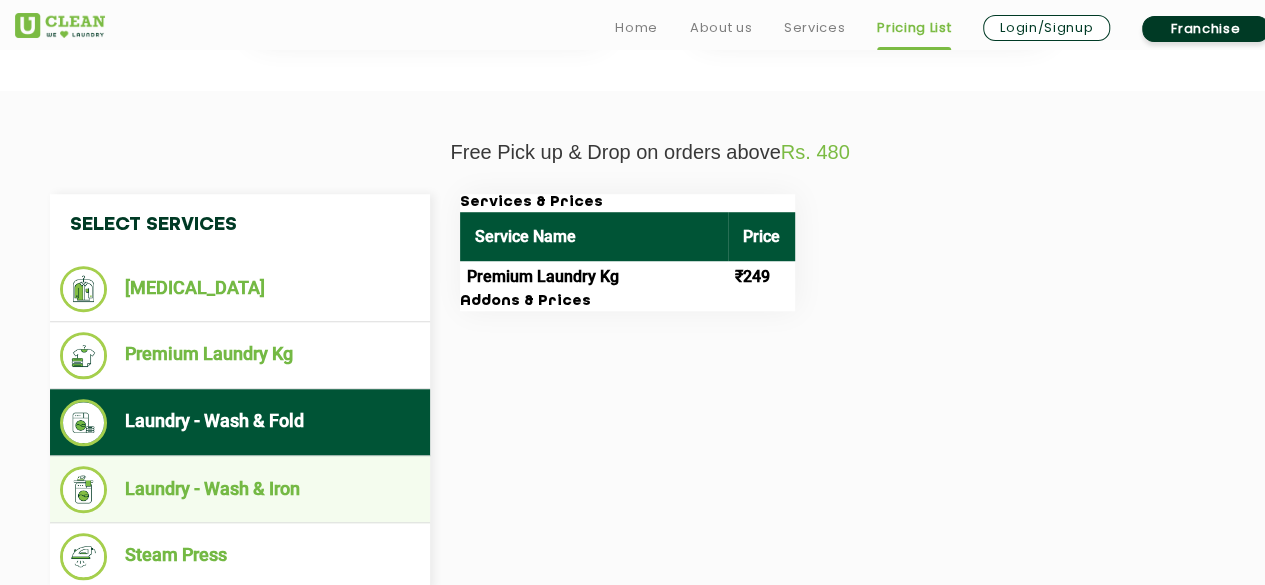 click on "Laundry - Wash & Iron" at bounding box center (240, 489) 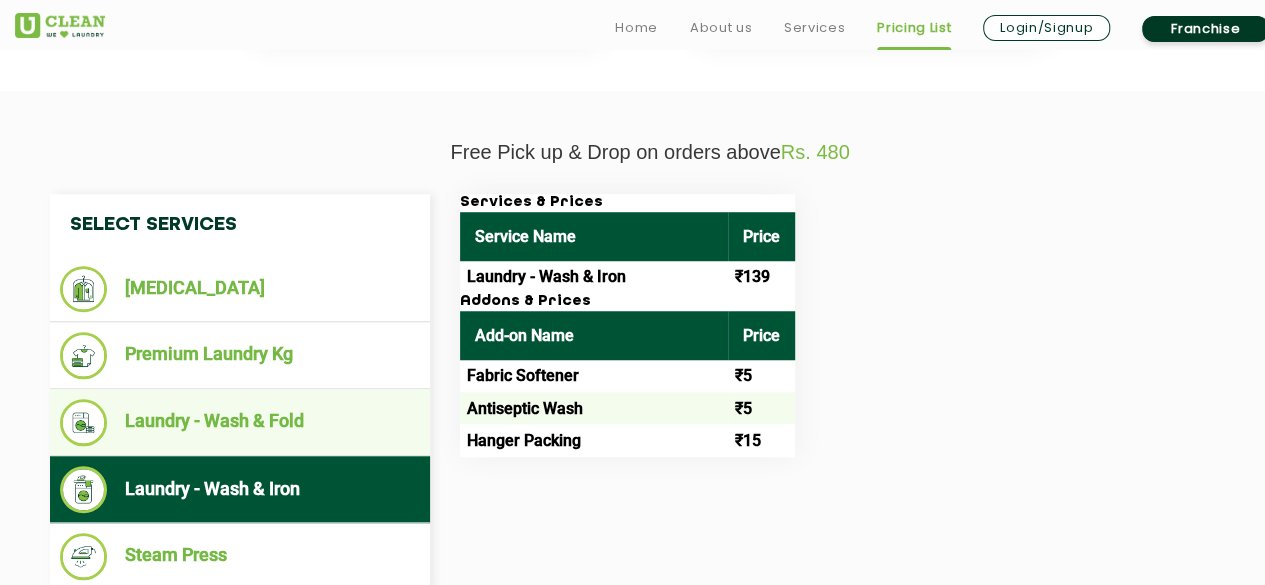 click on "Laundry - Wash & Fold" at bounding box center [240, 422] 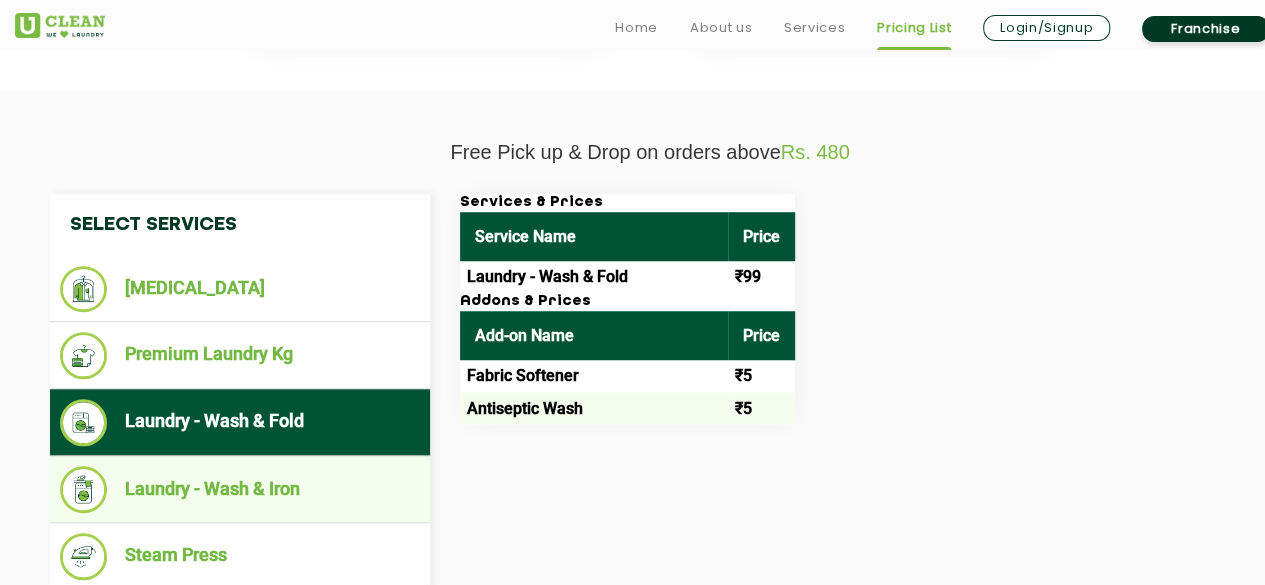 click on "Laundry - Wash & Iron" at bounding box center [240, 489] 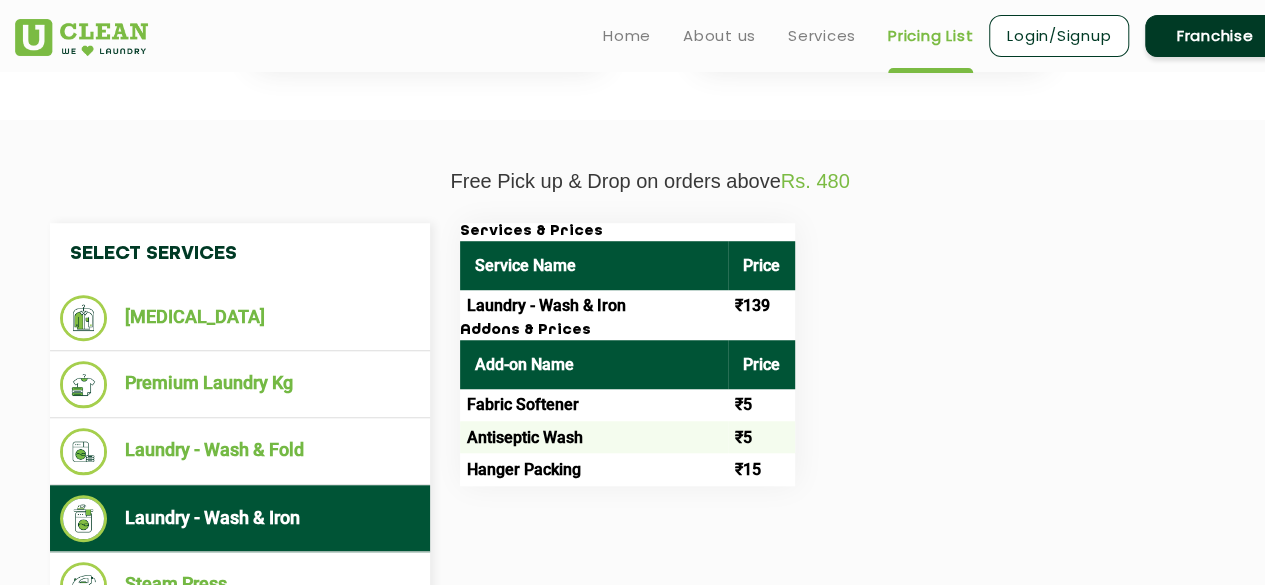 scroll, scrollTop: 615, scrollLeft: 0, axis: vertical 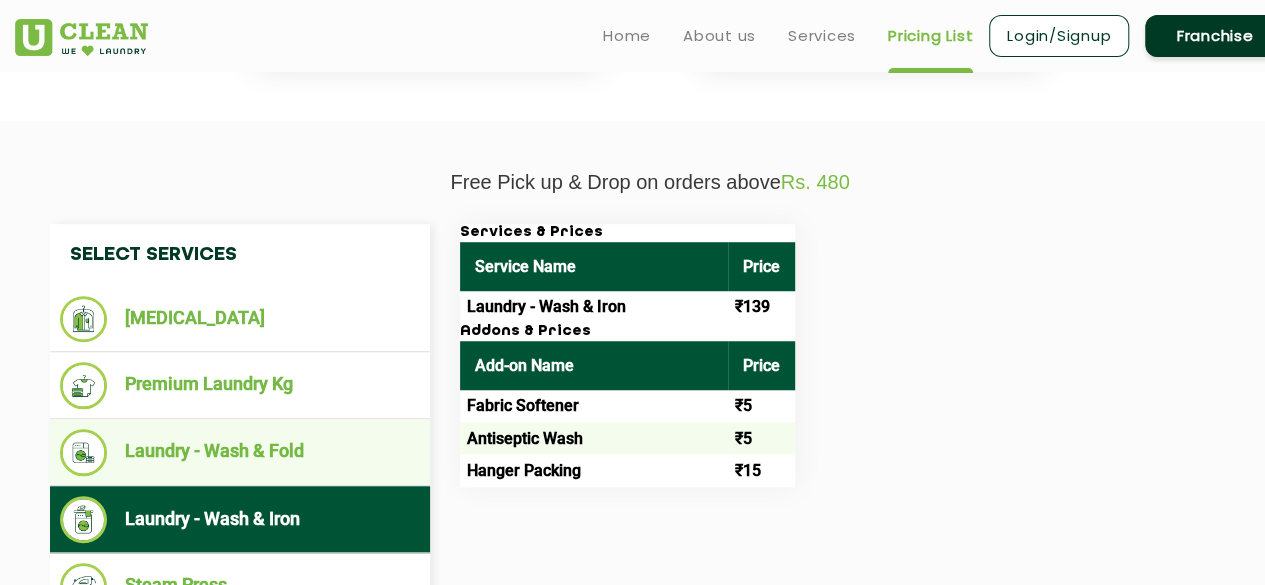 click on "Laundry - Wash & Fold" at bounding box center (240, 452) 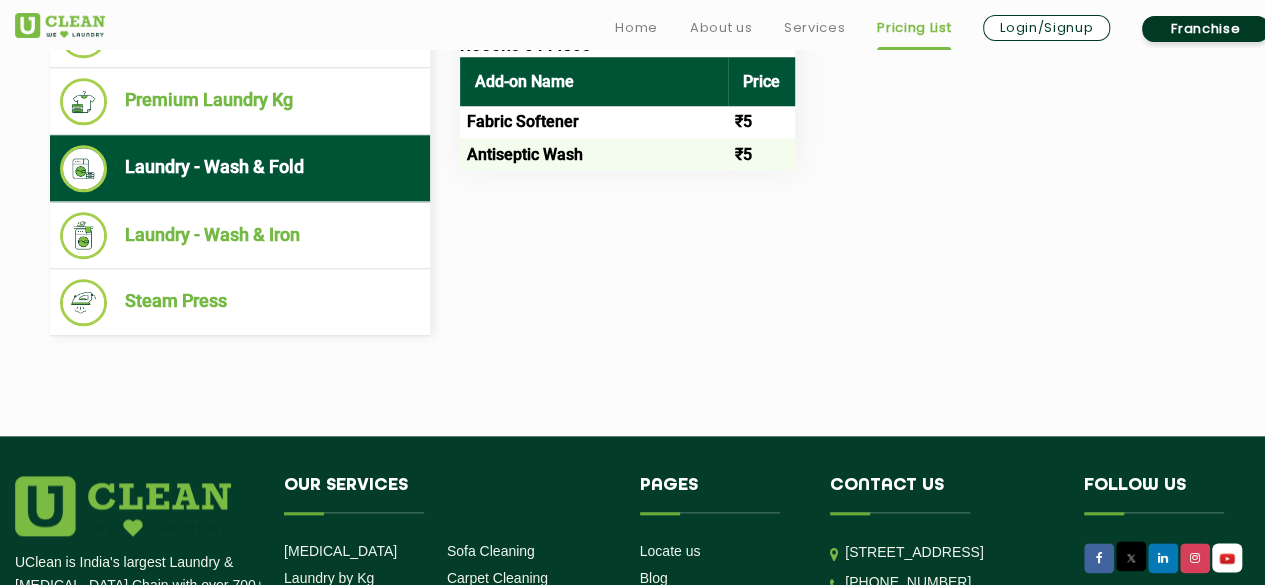 scroll, scrollTop: 901, scrollLeft: 0, axis: vertical 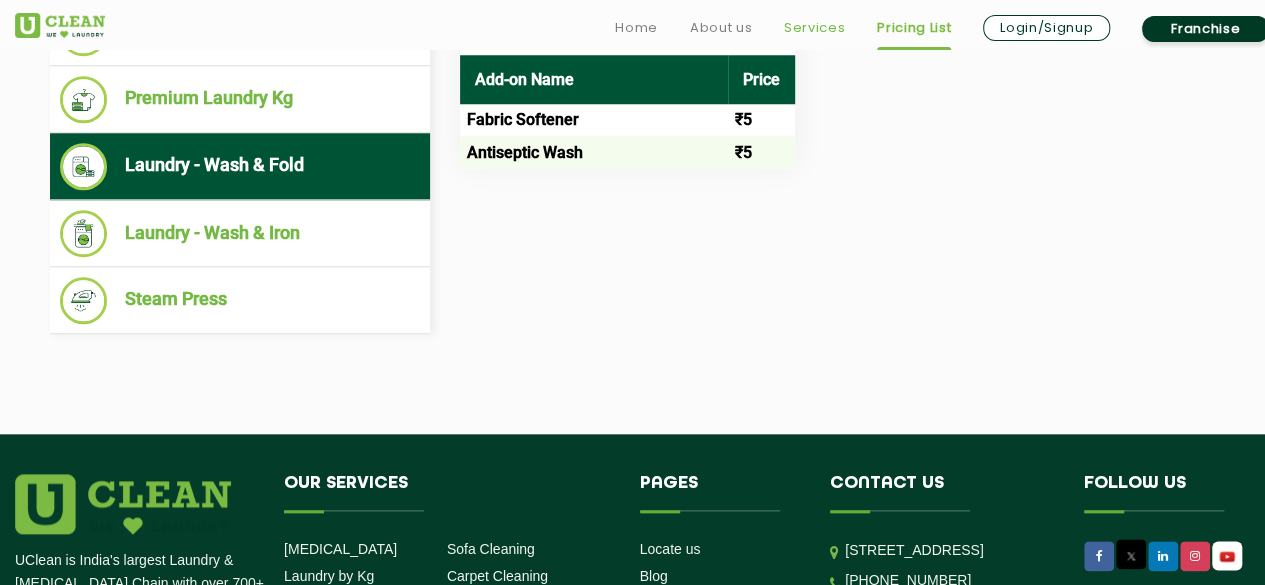 click on "Services" at bounding box center (814, 28) 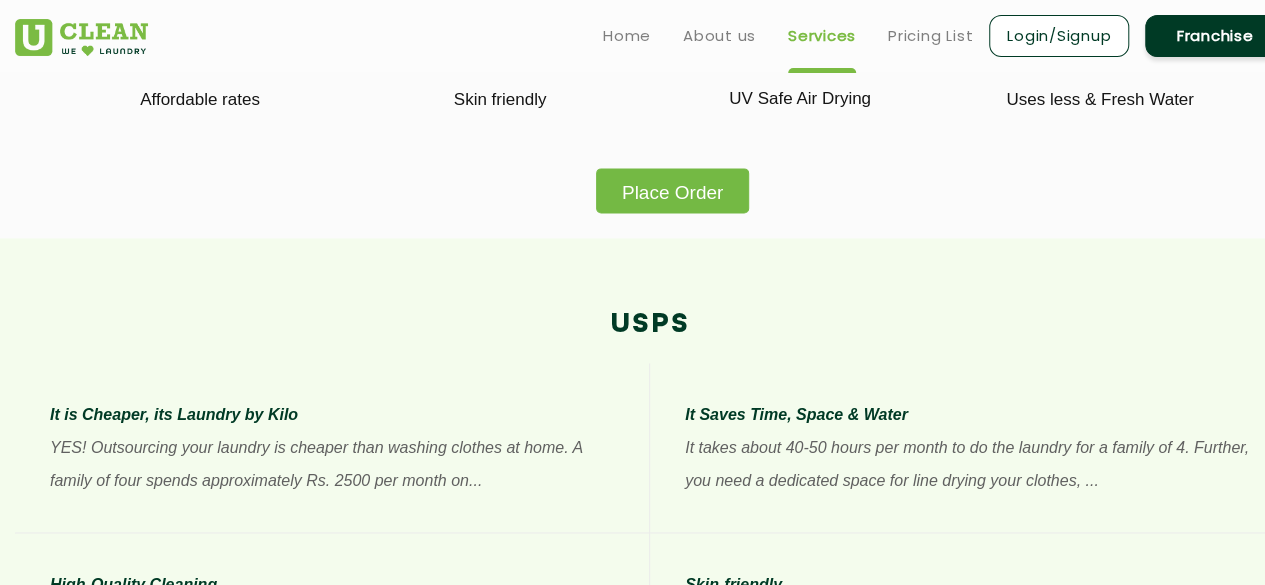scroll, scrollTop: 1302, scrollLeft: 0, axis: vertical 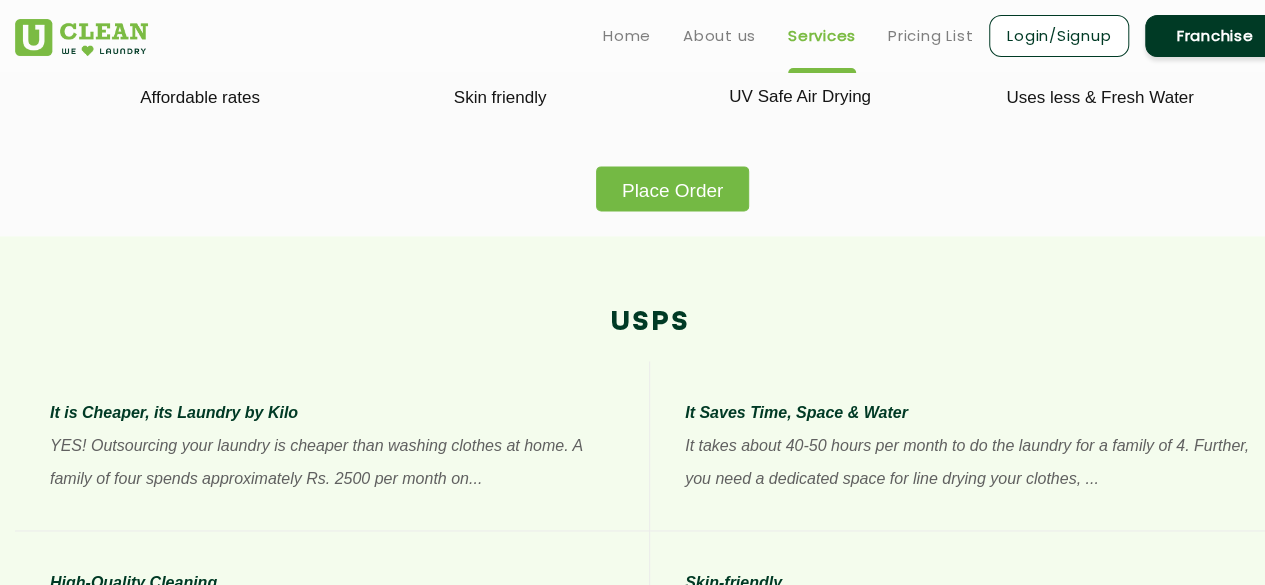 click on "Place Order" 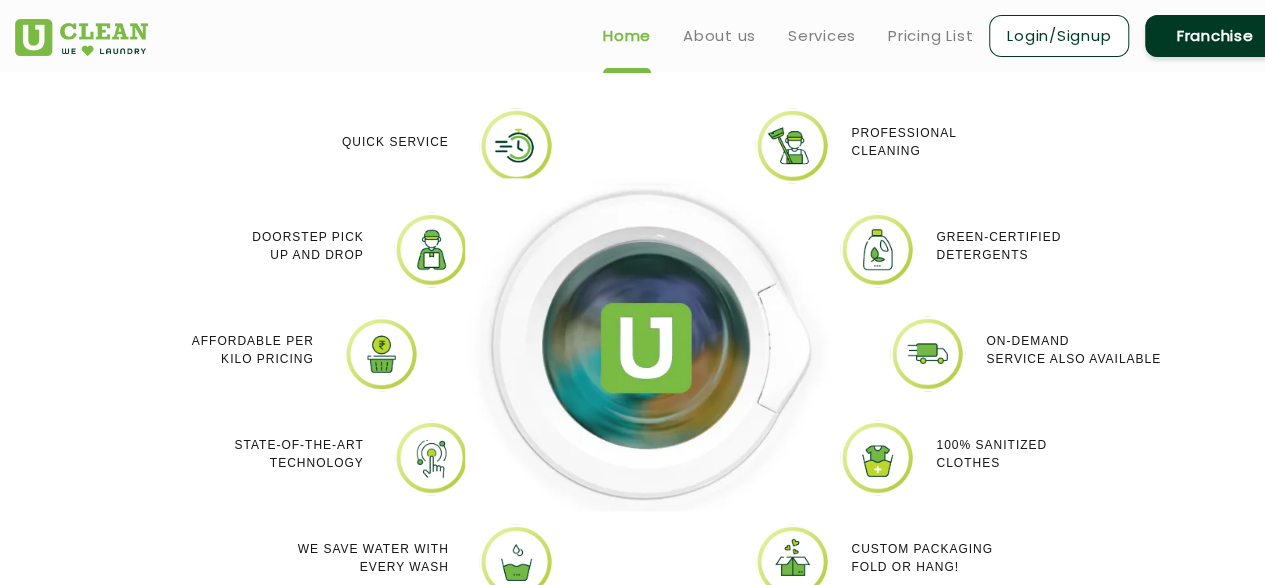 scroll, scrollTop: 0, scrollLeft: 0, axis: both 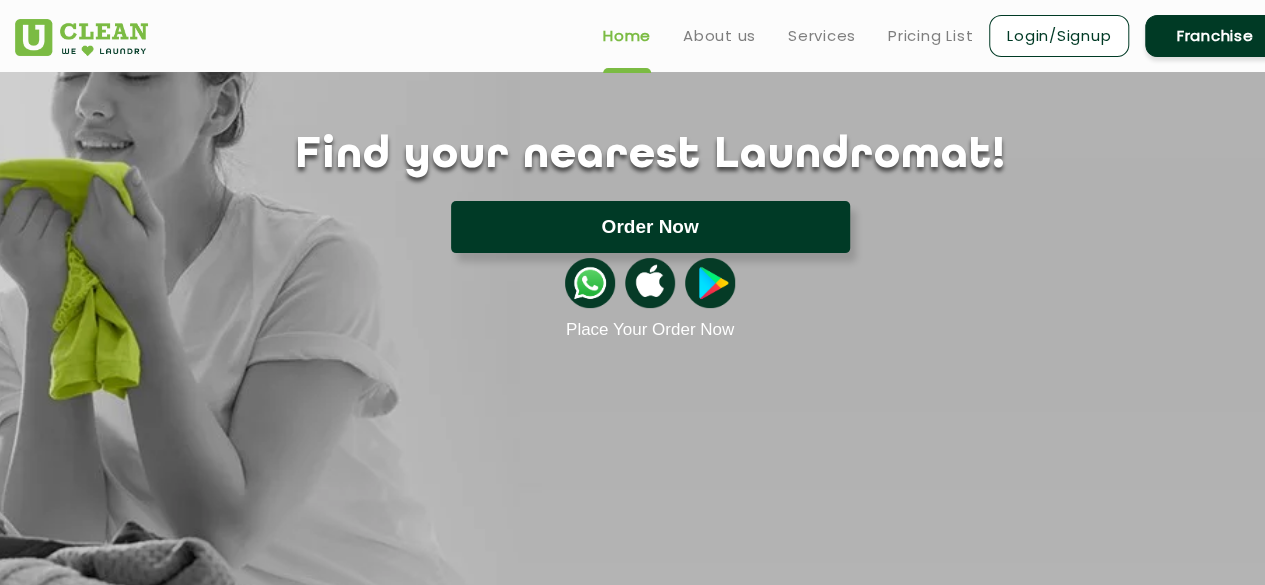 click on "Order Now" 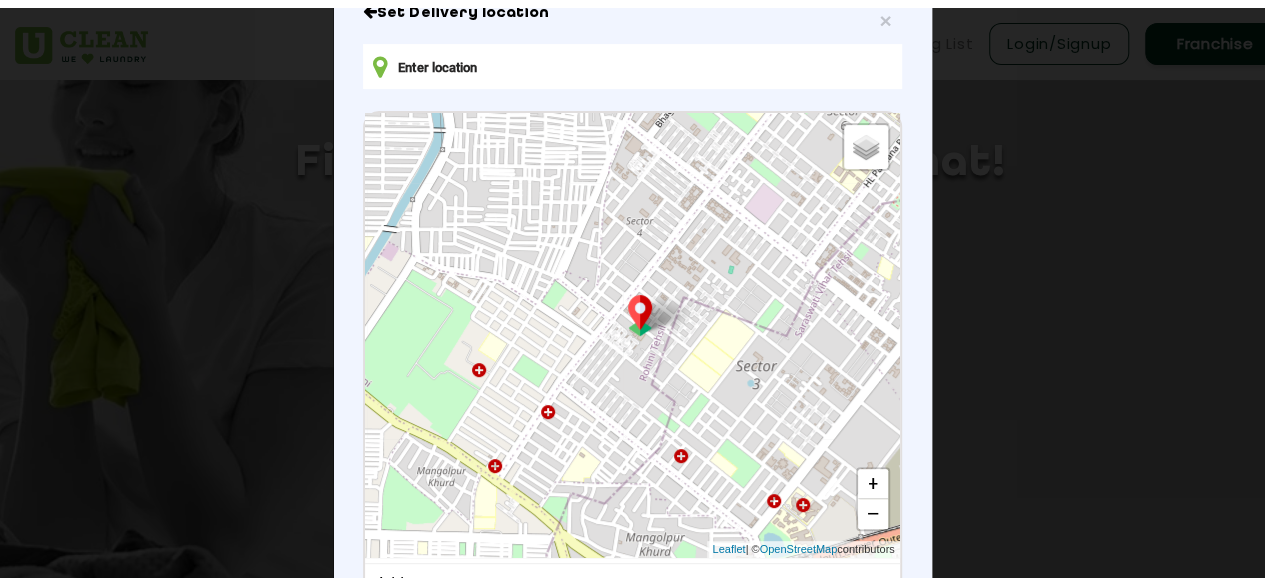 scroll, scrollTop: 204, scrollLeft: 0, axis: vertical 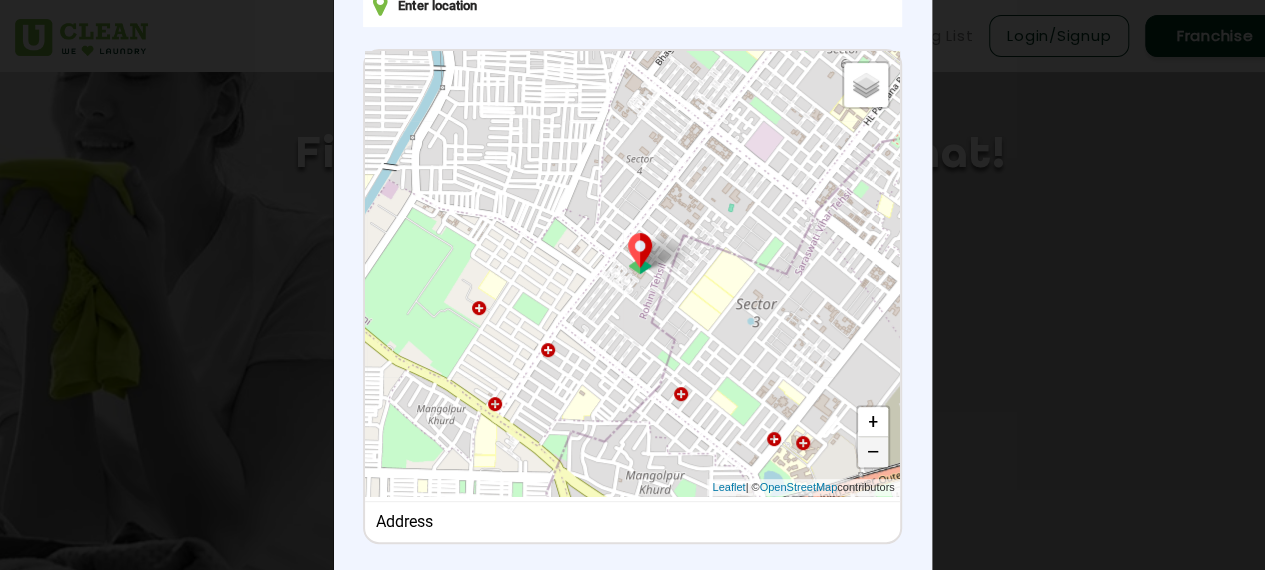 click on "−" at bounding box center [873, 452] 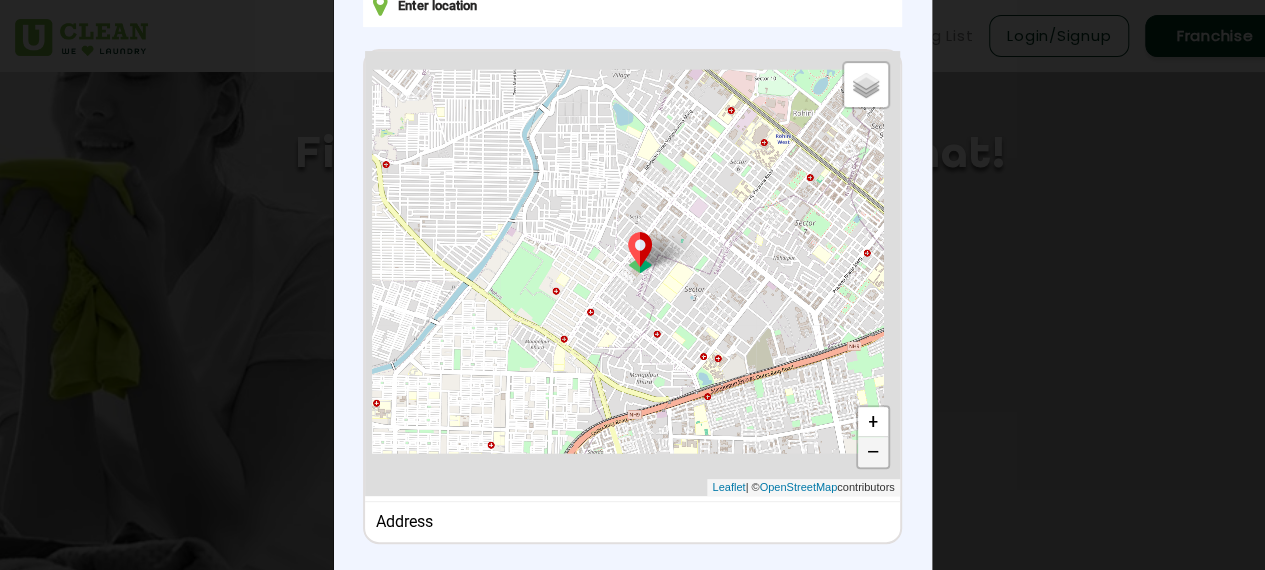 click on "−" at bounding box center (873, 452) 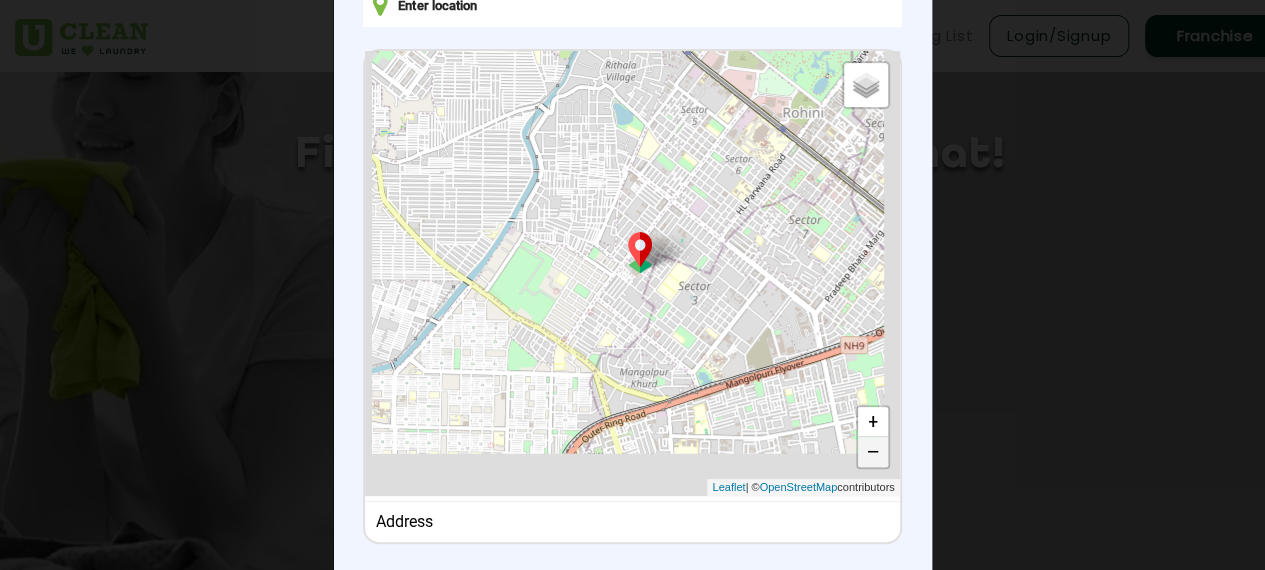 click on "−" at bounding box center (873, 452) 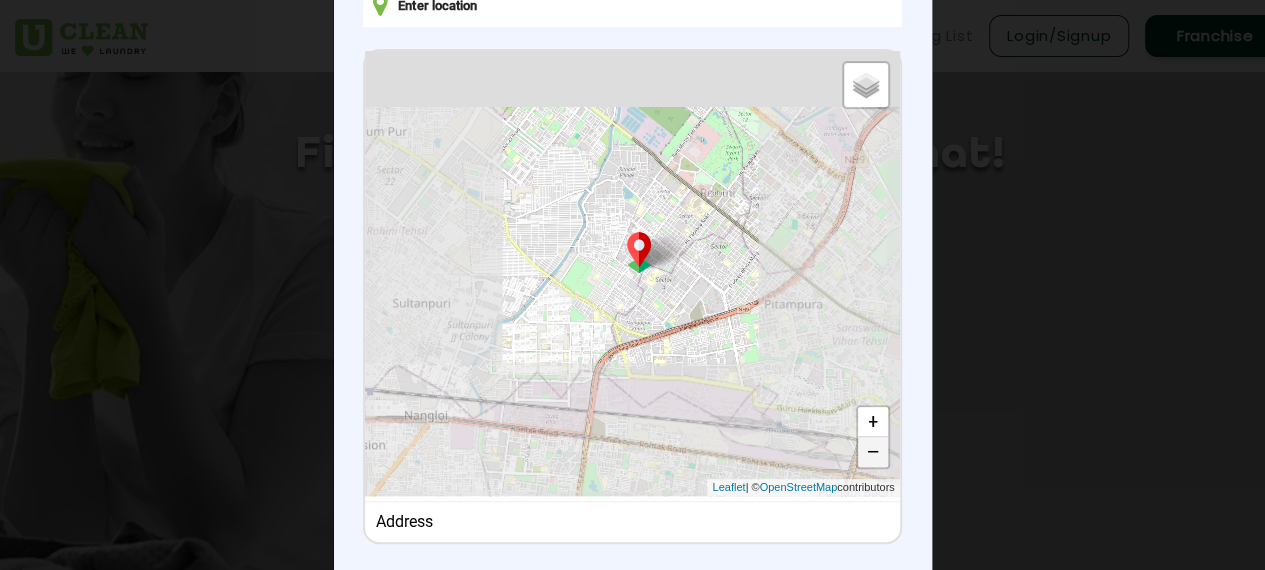 click on "−" at bounding box center [873, 452] 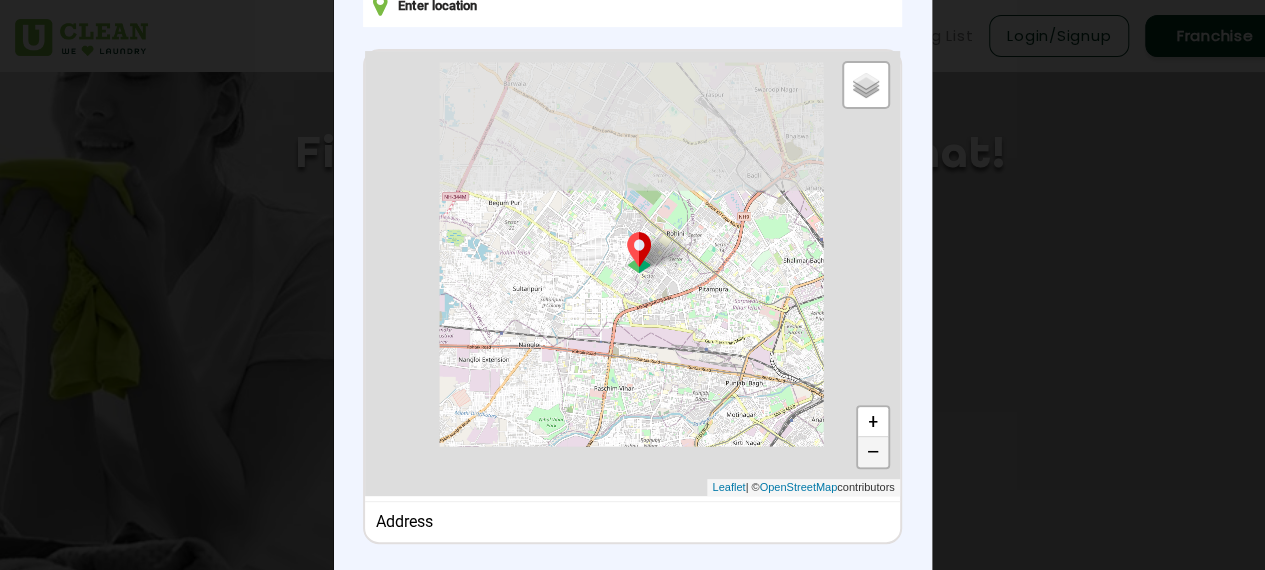 click on "−" at bounding box center [873, 452] 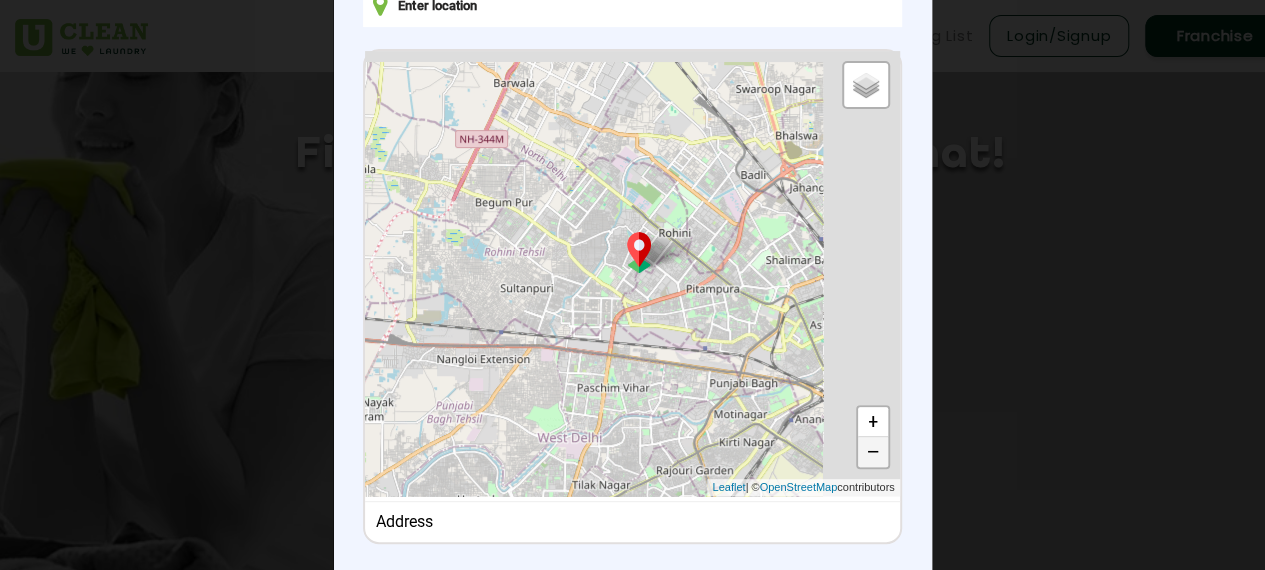 click on "−" at bounding box center [873, 452] 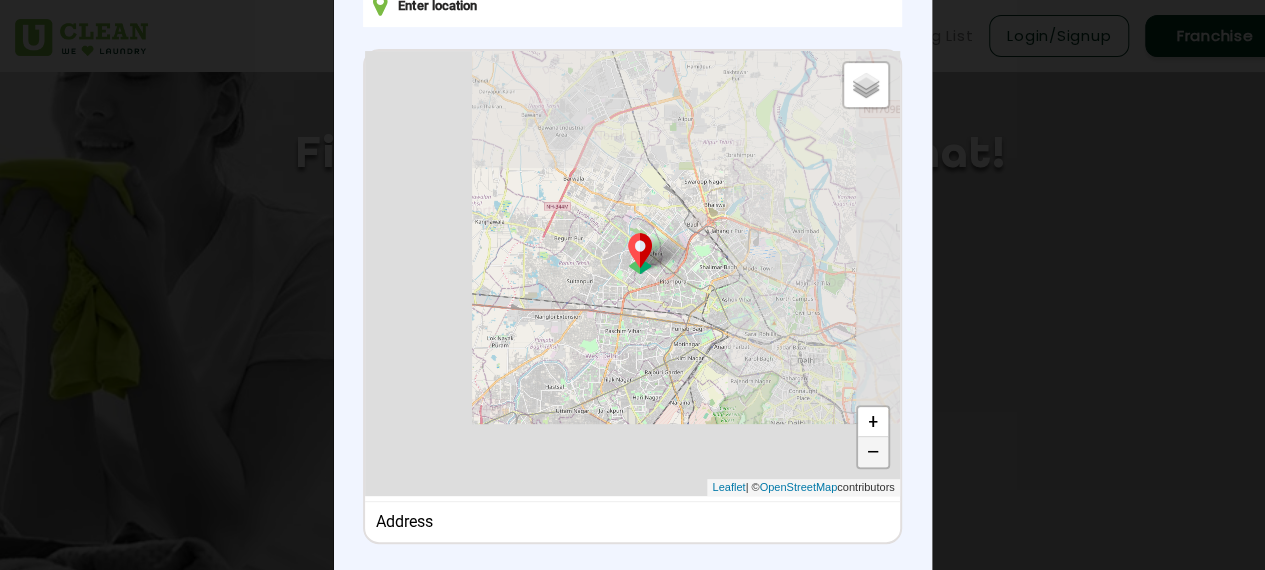 click on "−" at bounding box center (873, 452) 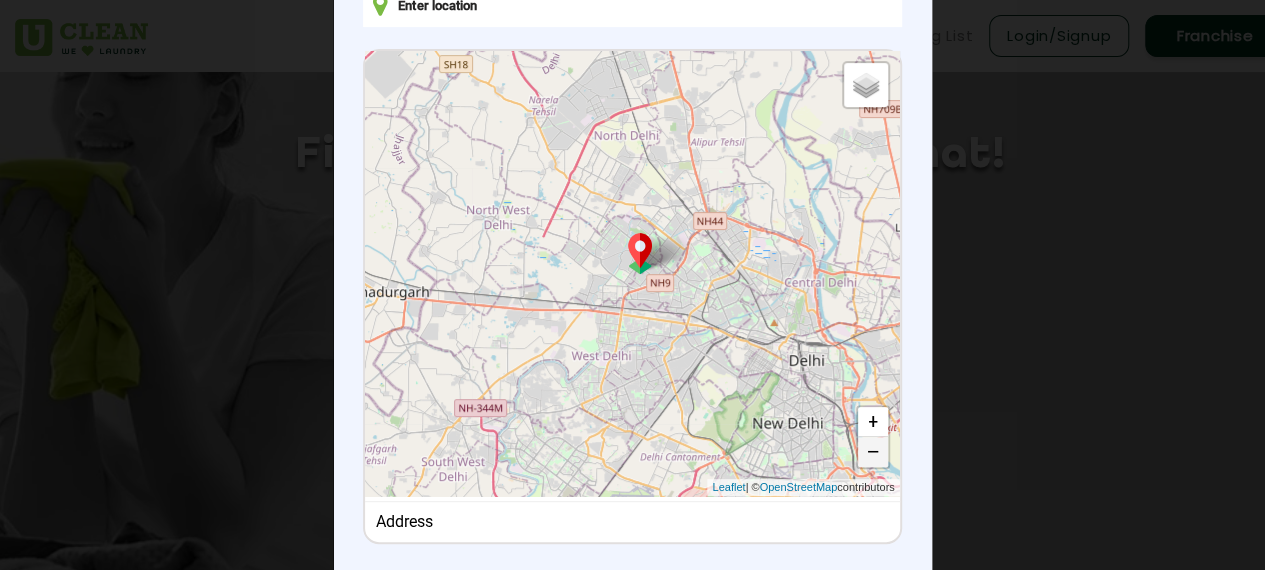 click on "−" at bounding box center (873, 452) 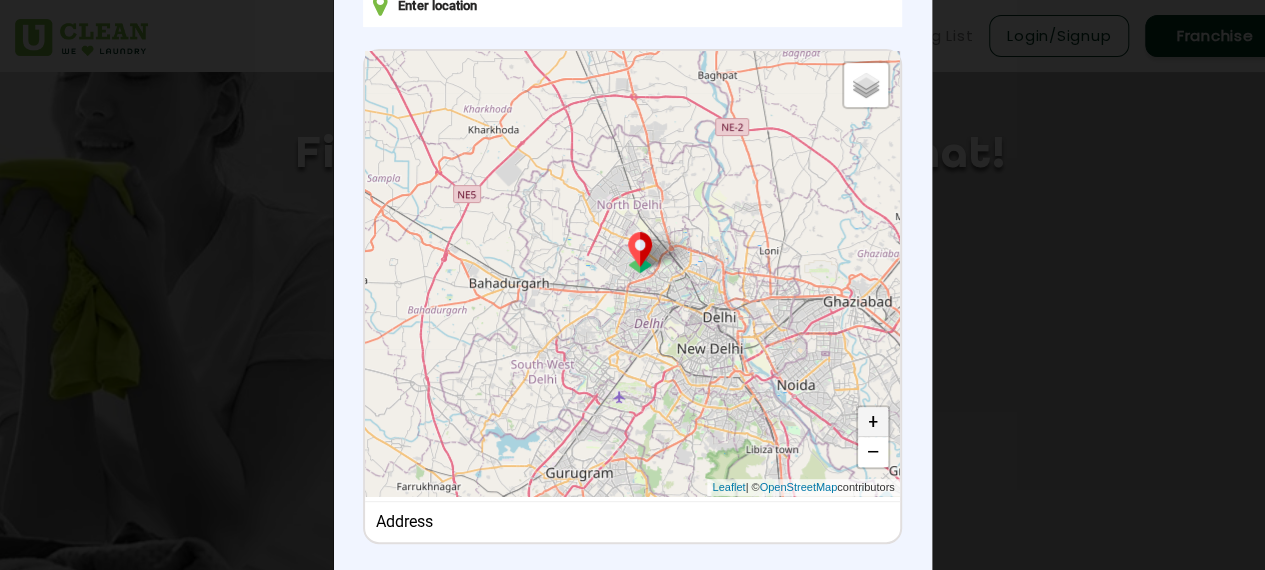 click on "+" at bounding box center (873, 422) 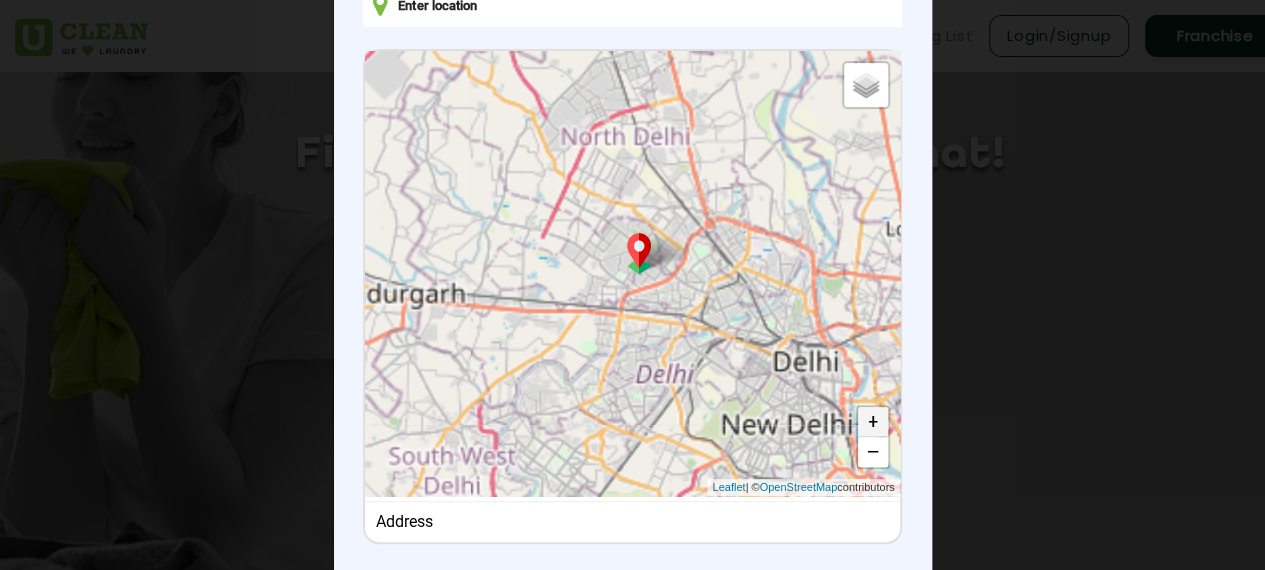 click on "+" at bounding box center [873, 422] 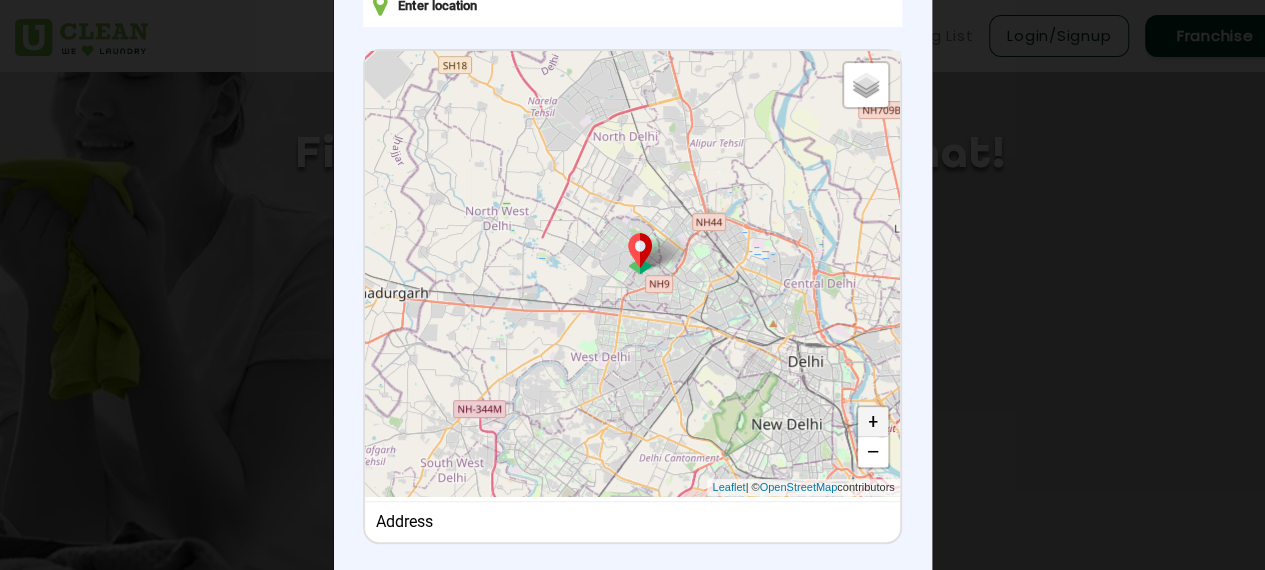 click on "+" at bounding box center (873, 422) 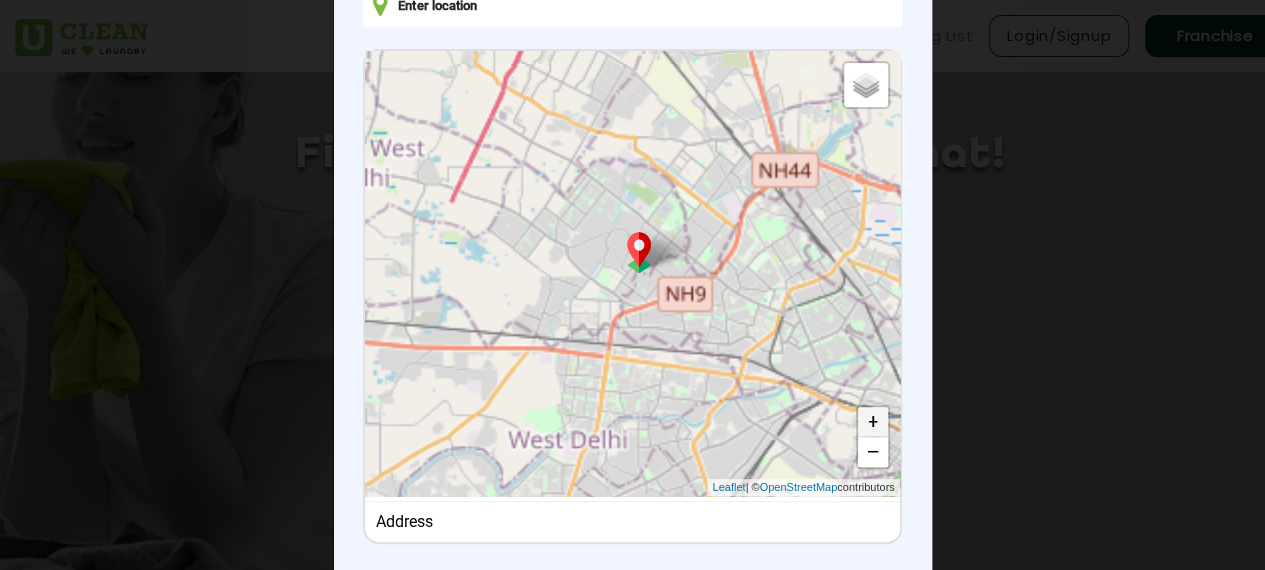 click on "+" at bounding box center (873, 422) 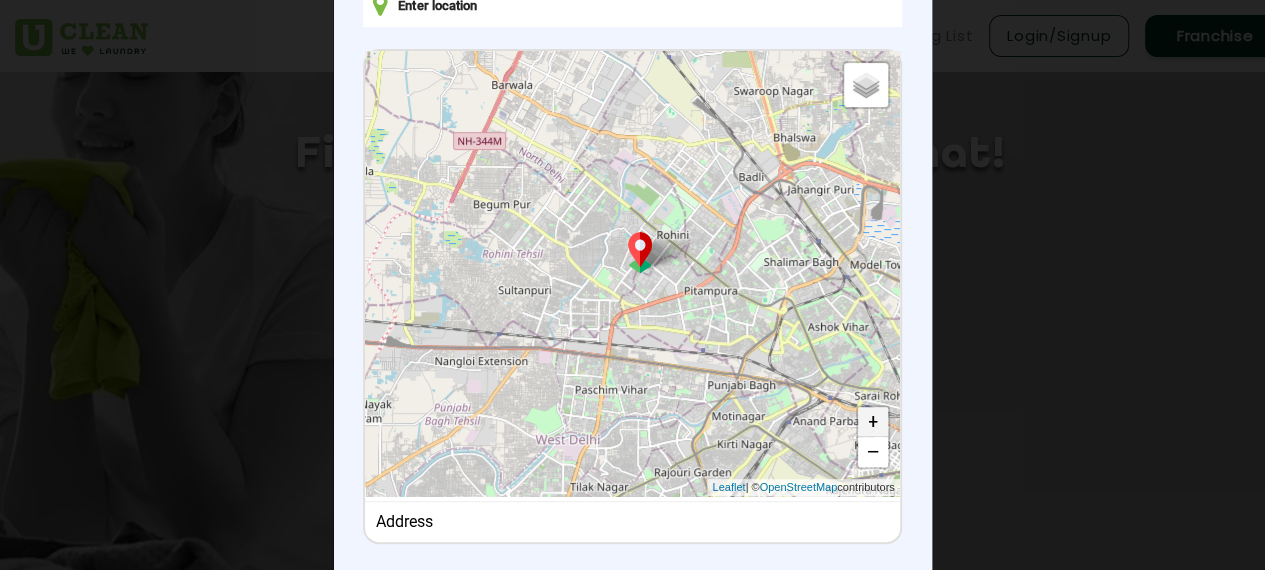 click on "+" at bounding box center [873, 422] 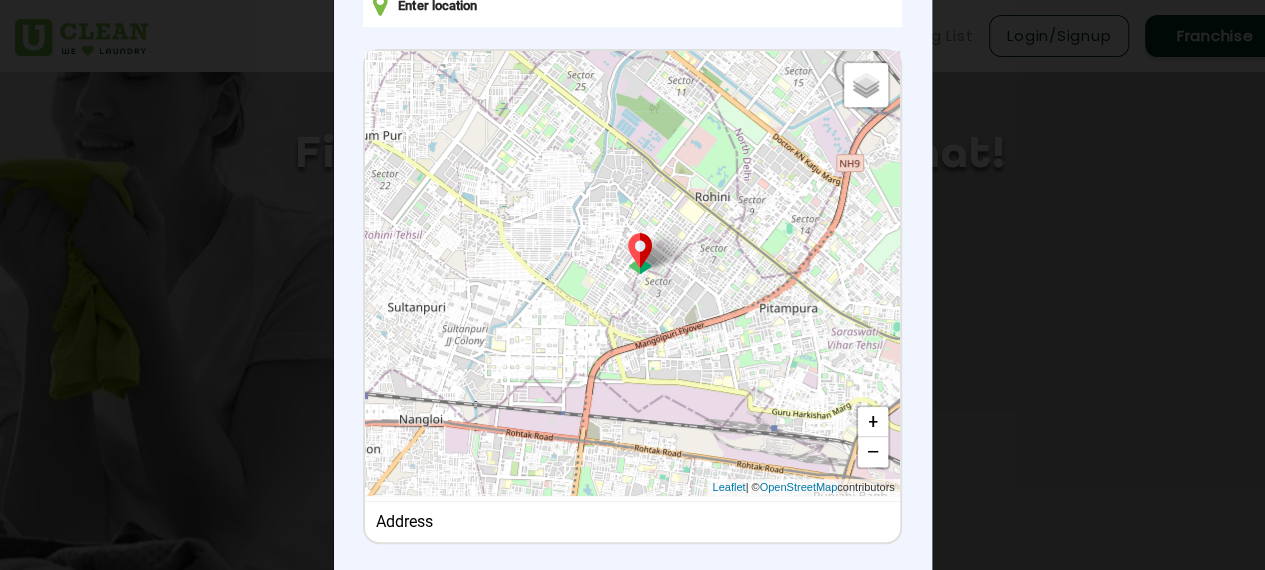 click on "×  Set Delivery location   Default   Satellite + − Leaflet  | ©  OpenStreetMap  contributors  Address  CONFIRM LOCATION" at bounding box center [632, 285] 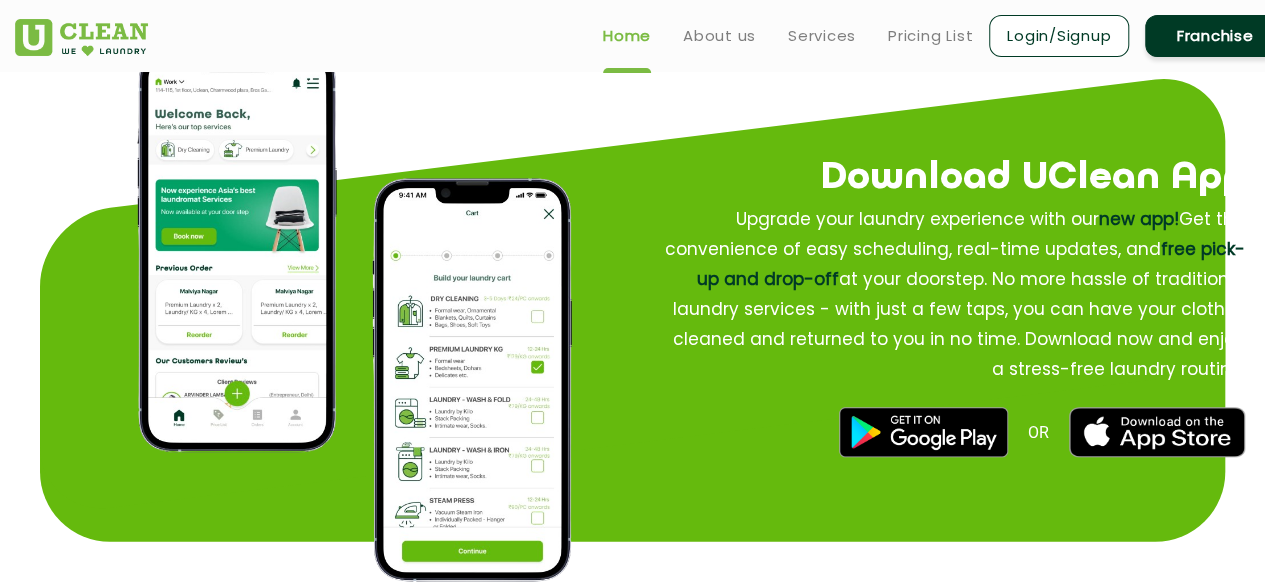 scroll, scrollTop: 2376, scrollLeft: 0, axis: vertical 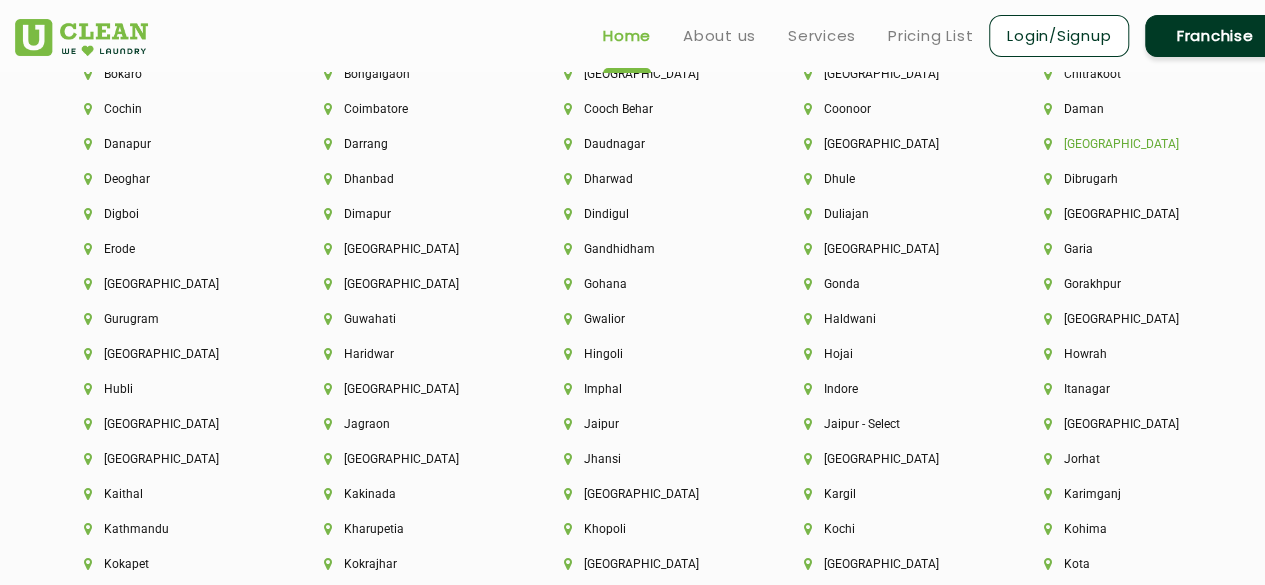 click on "[GEOGRAPHIC_DATA]" 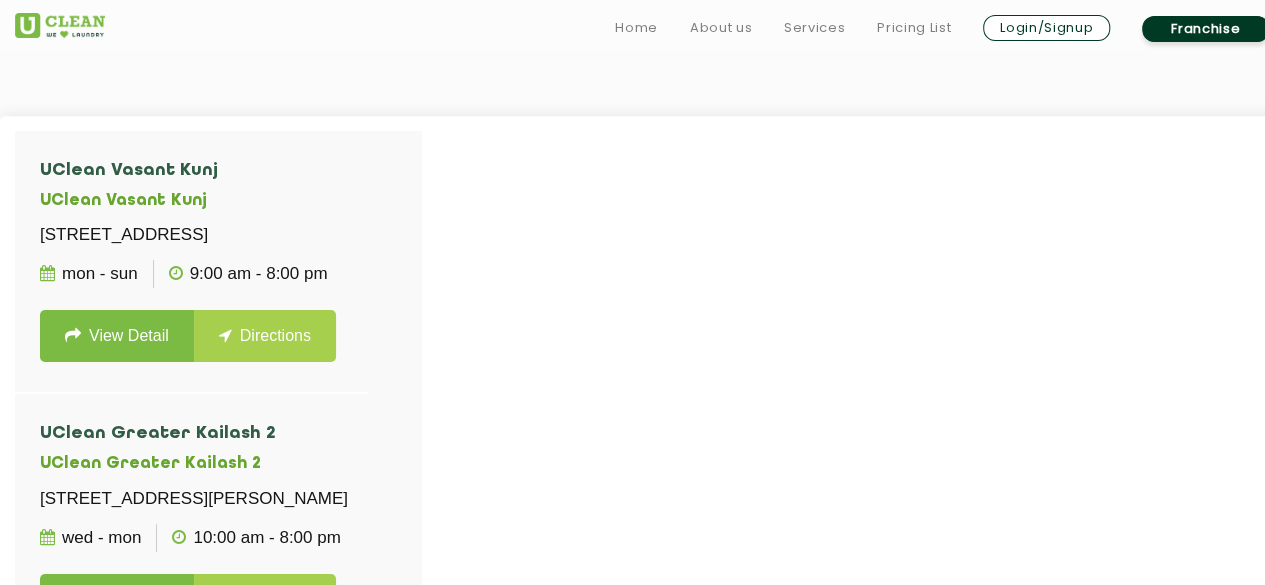 scroll, scrollTop: 517, scrollLeft: 0, axis: vertical 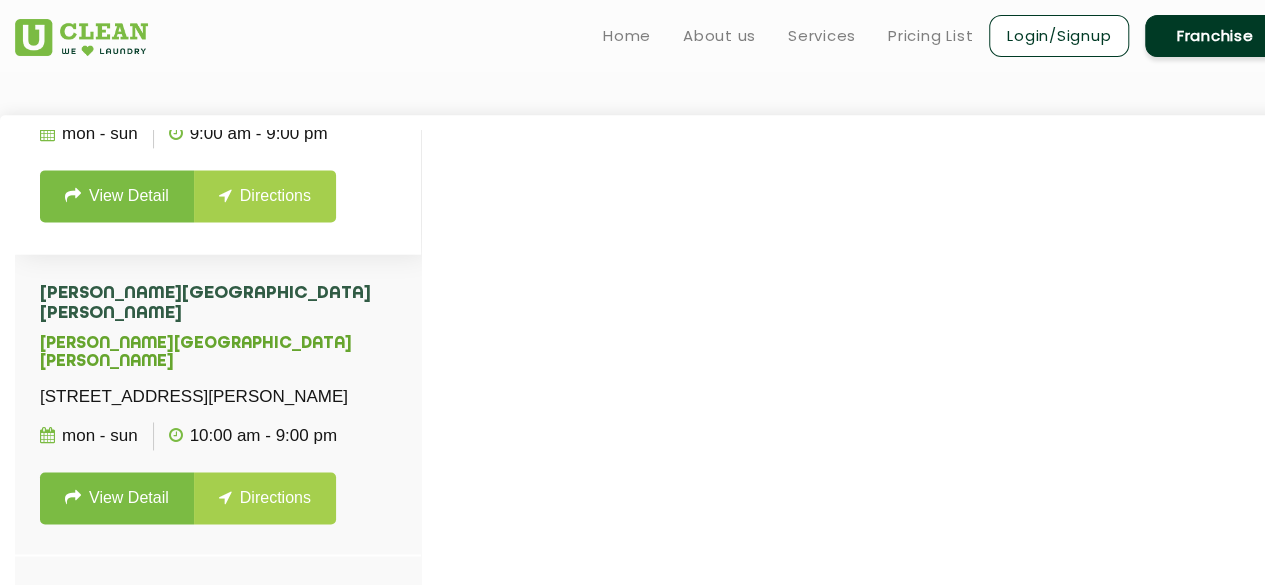 click on "View Detail" 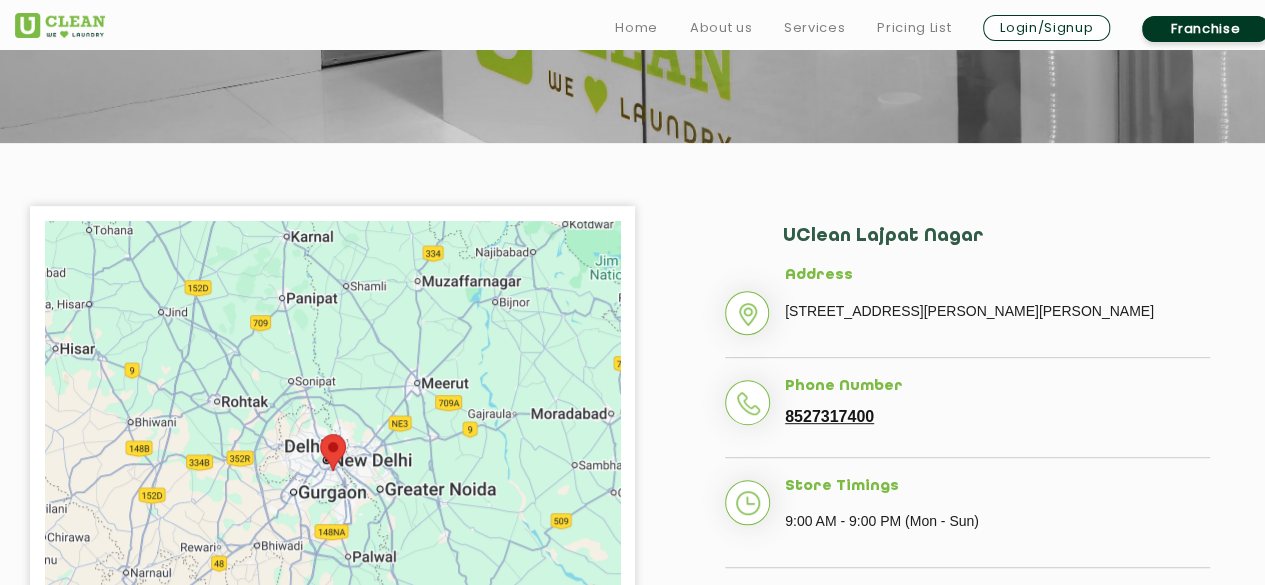 scroll, scrollTop: 321, scrollLeft: 0, axis: vertical 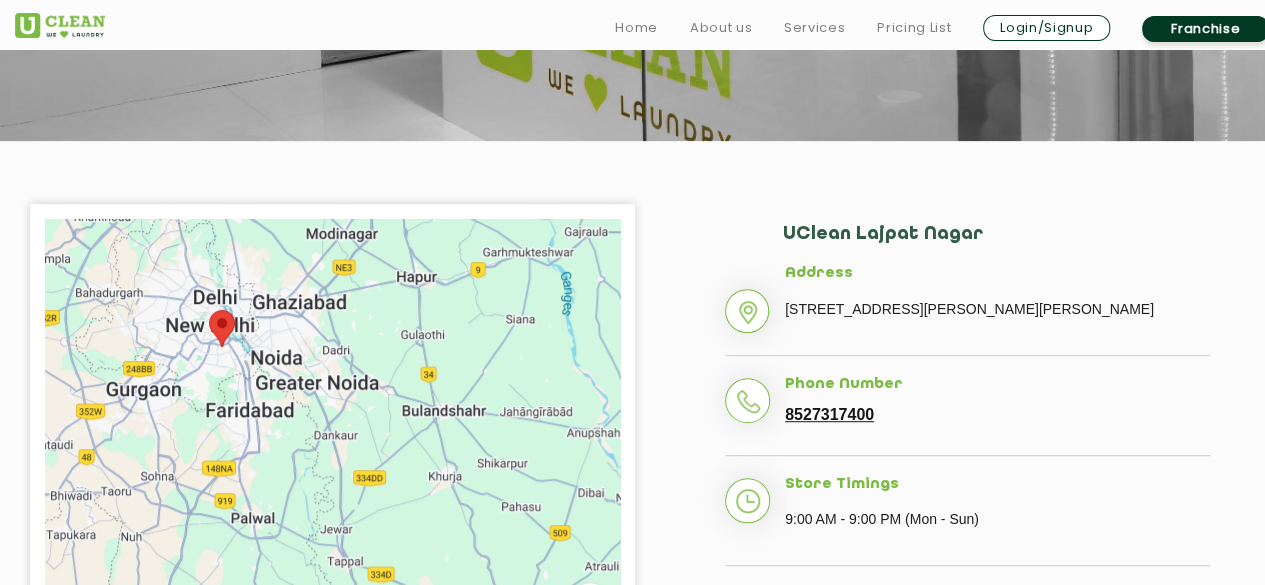 drag, startPoint x: 248, startPoint y: 415, endPoint x: 443, endPoint y: 415, distance: 195 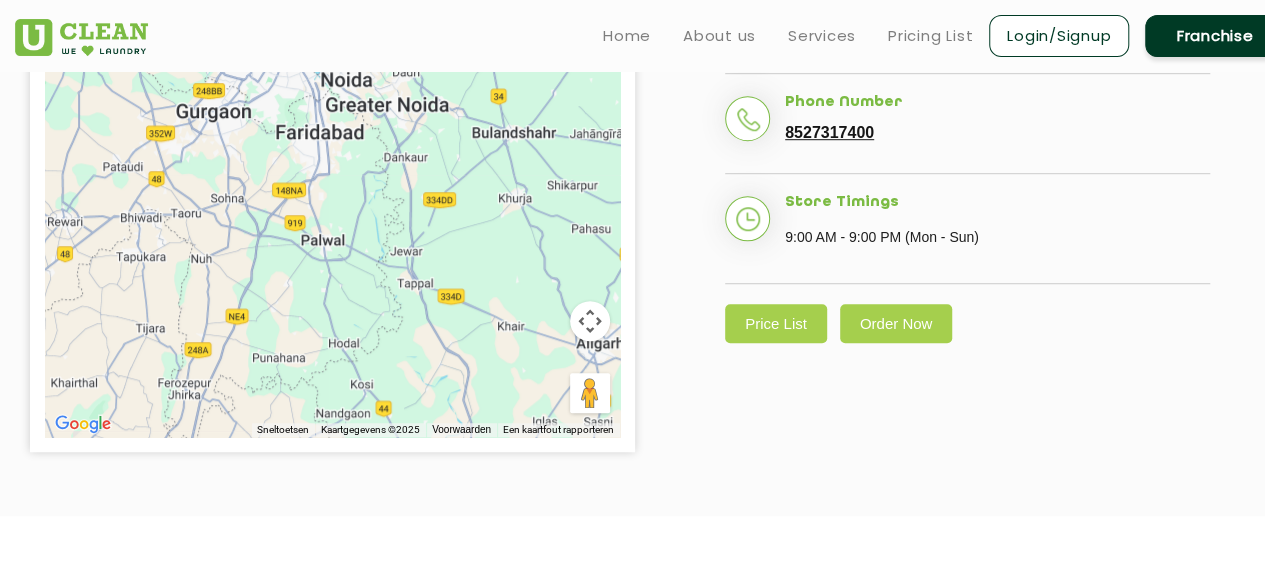 scroll, scrollTop: 607, scrollLeft: 0, axis: vertical 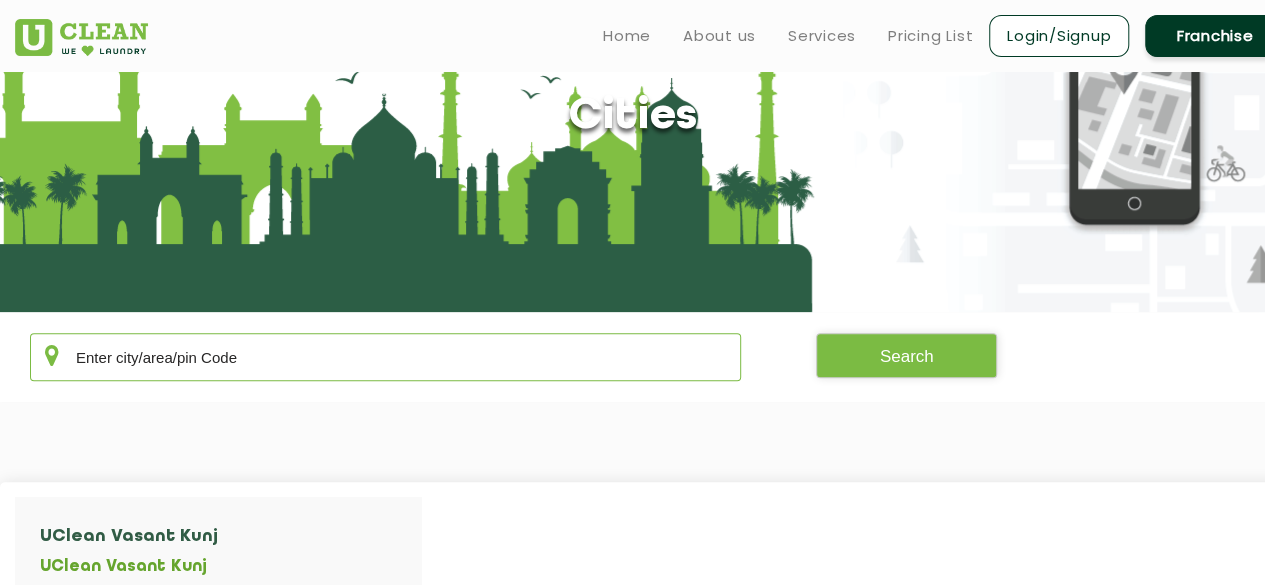 click at bounding box center [385, 357] 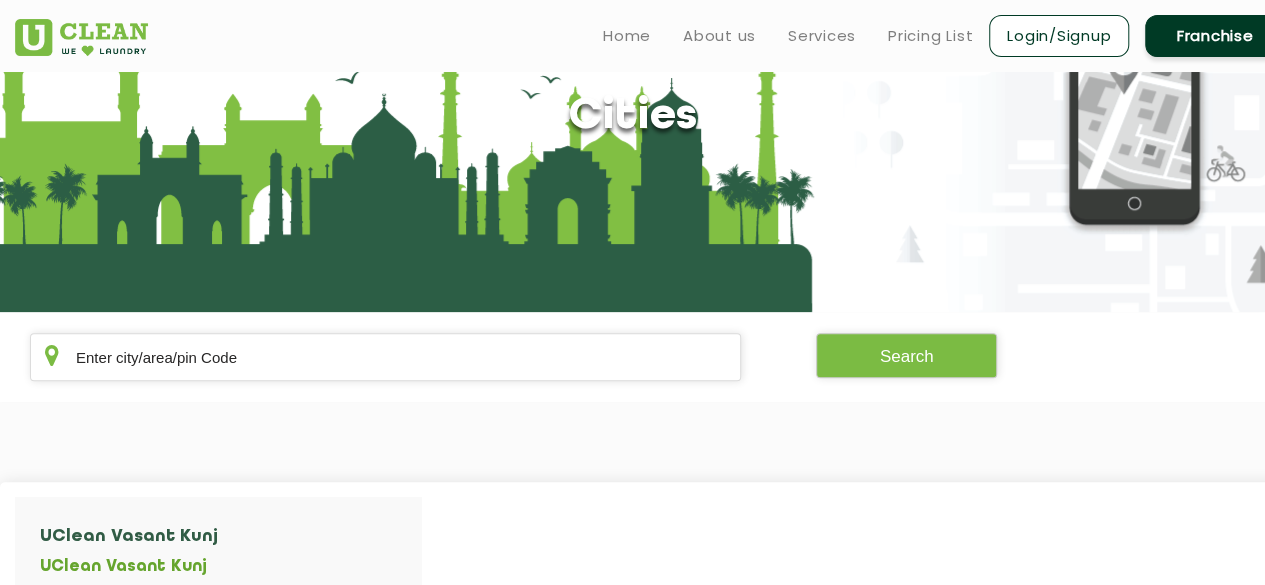 scroll, scrollTop: 1758, scrollLeft: 0, axis: vertical 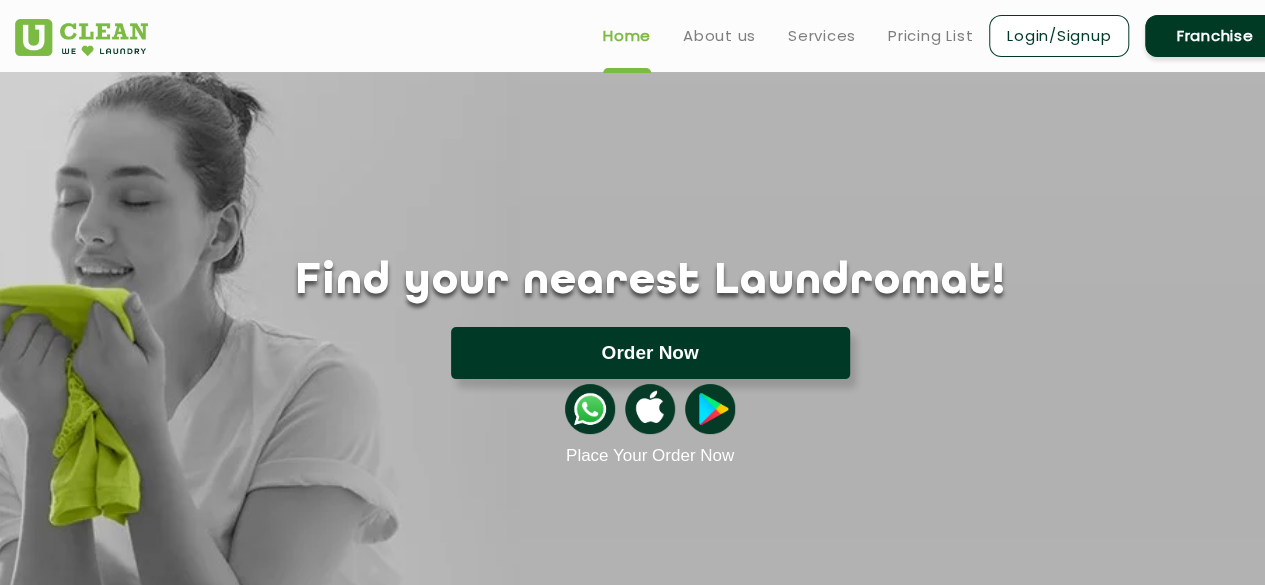 click on "Order Now" 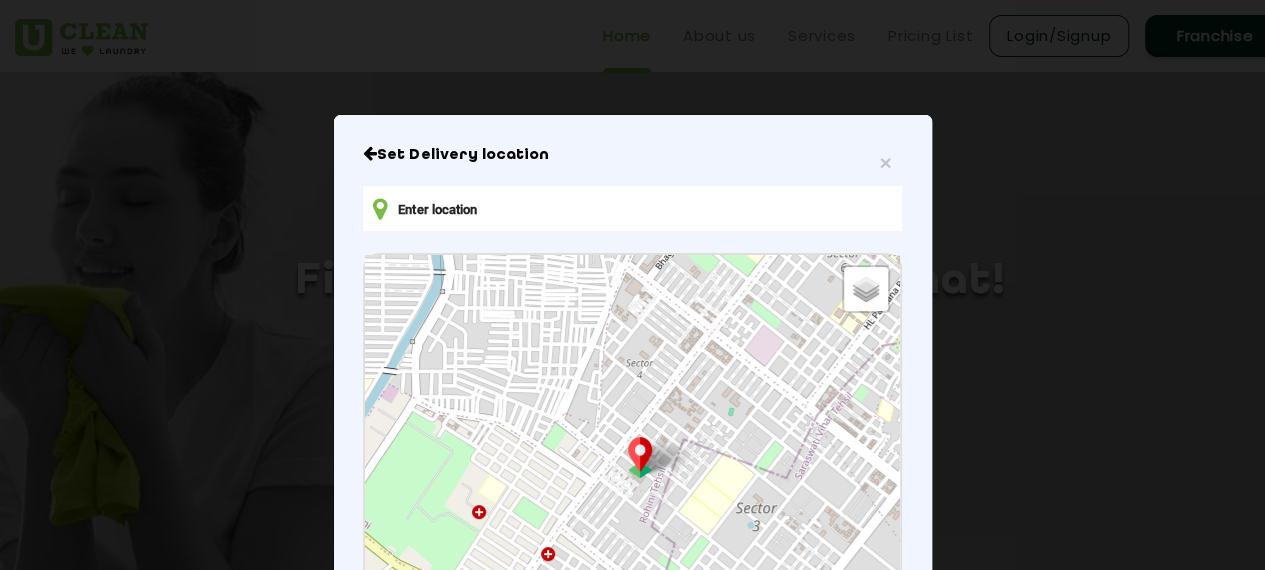 click on "Set Delivery location" at bounding box center (632, 155) 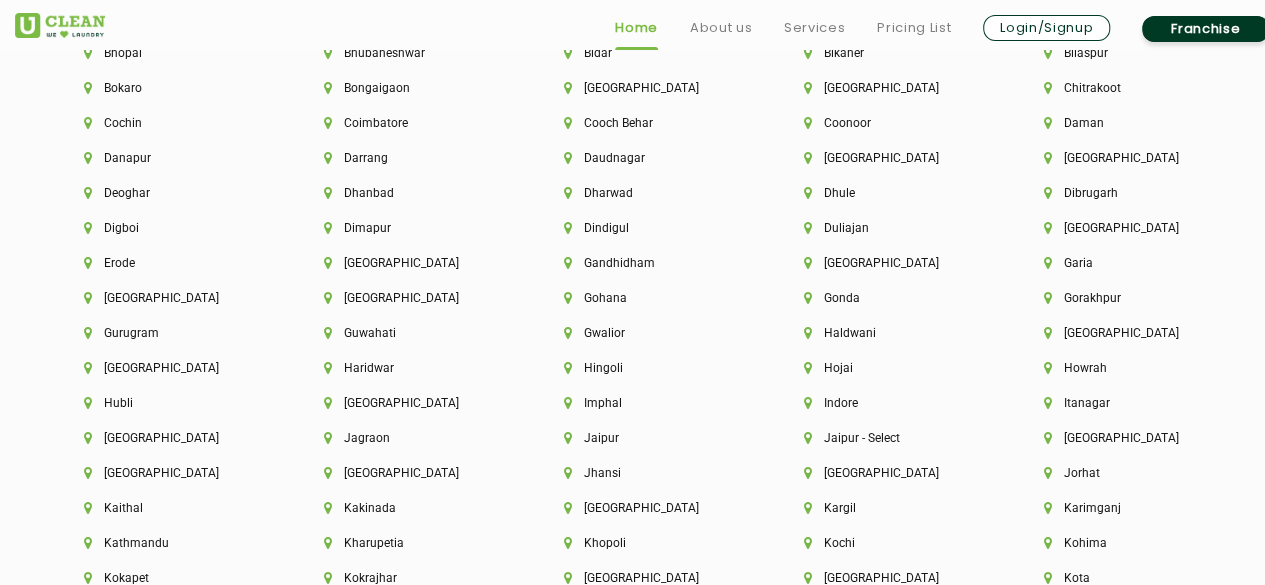 scroll, scrollTop: 4511, scrollLeft: 0, axis: vertical 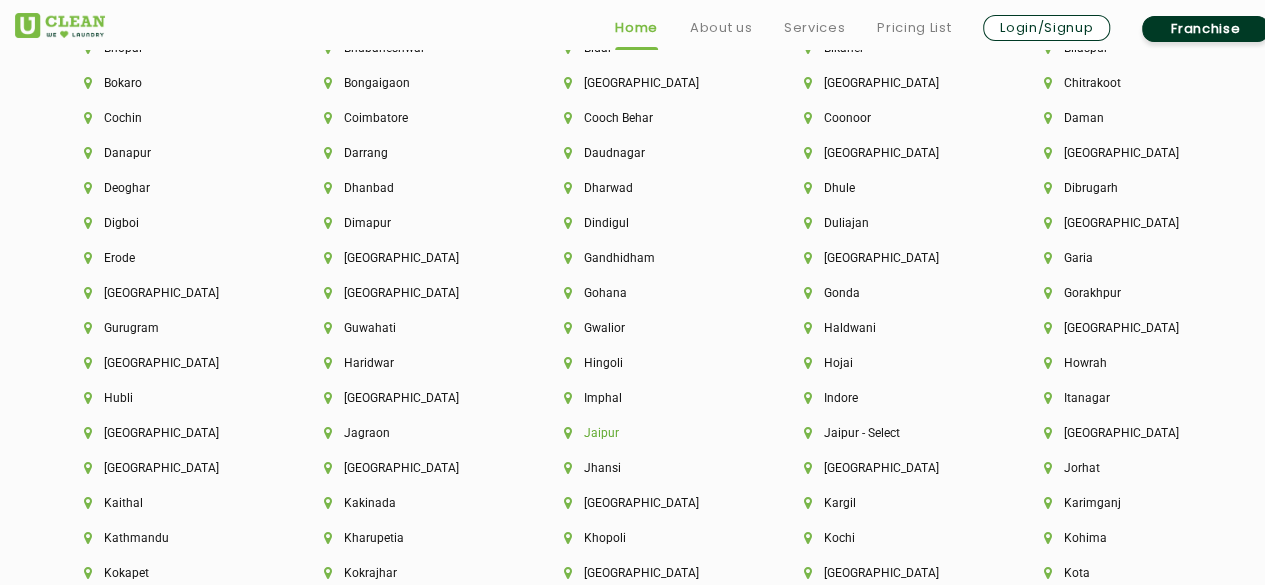 click on "Jaipur" 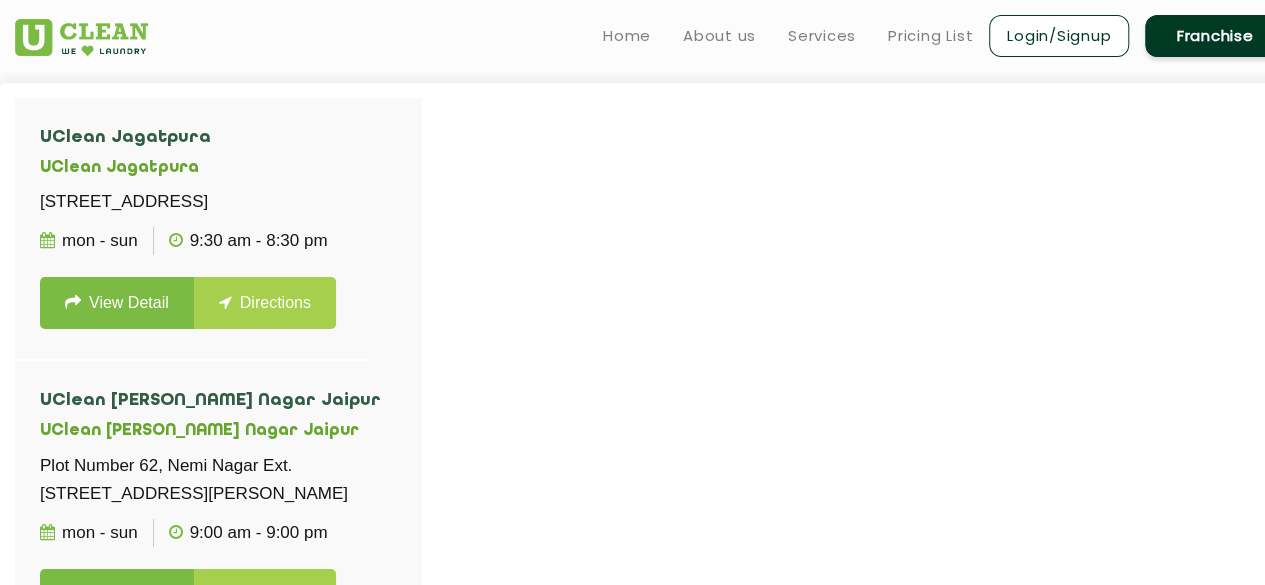 scroll, scrollTop: 543, scrollLeft: 0, axis: vertical 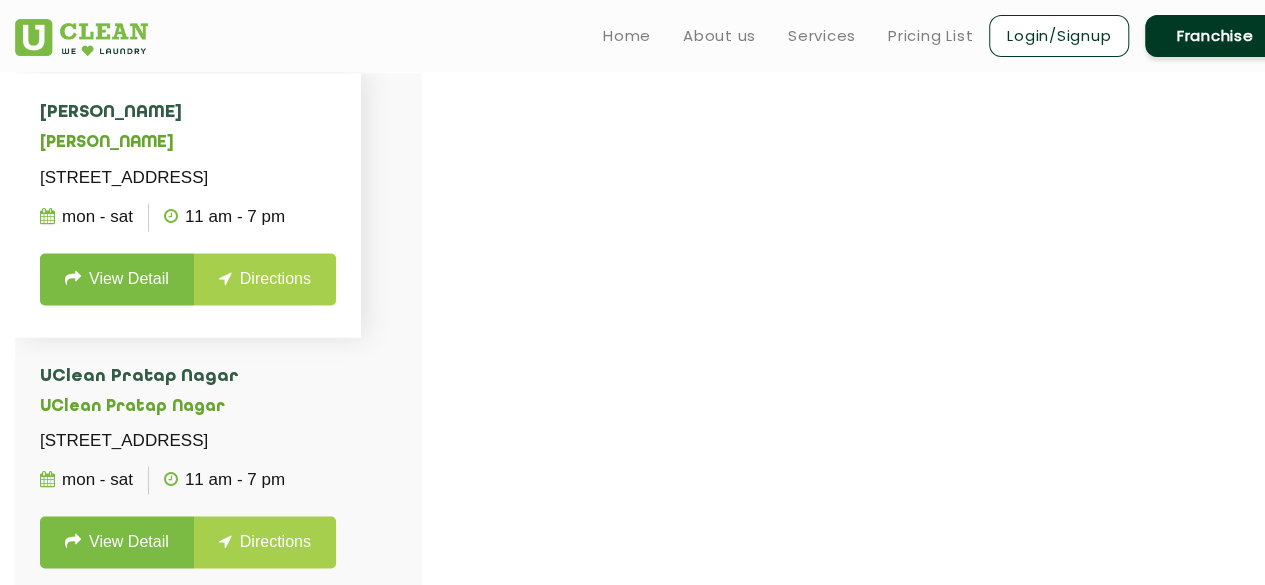 click on "View Detail" 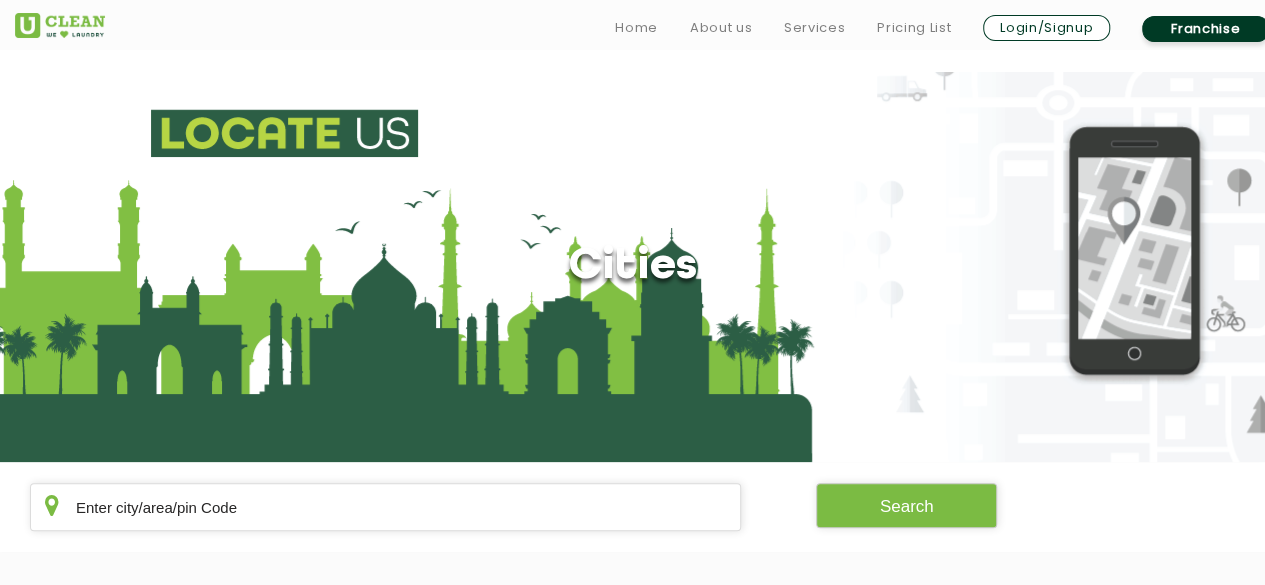 scroll, scrollTop: 576, scrollLeft: 0, axis: vertical 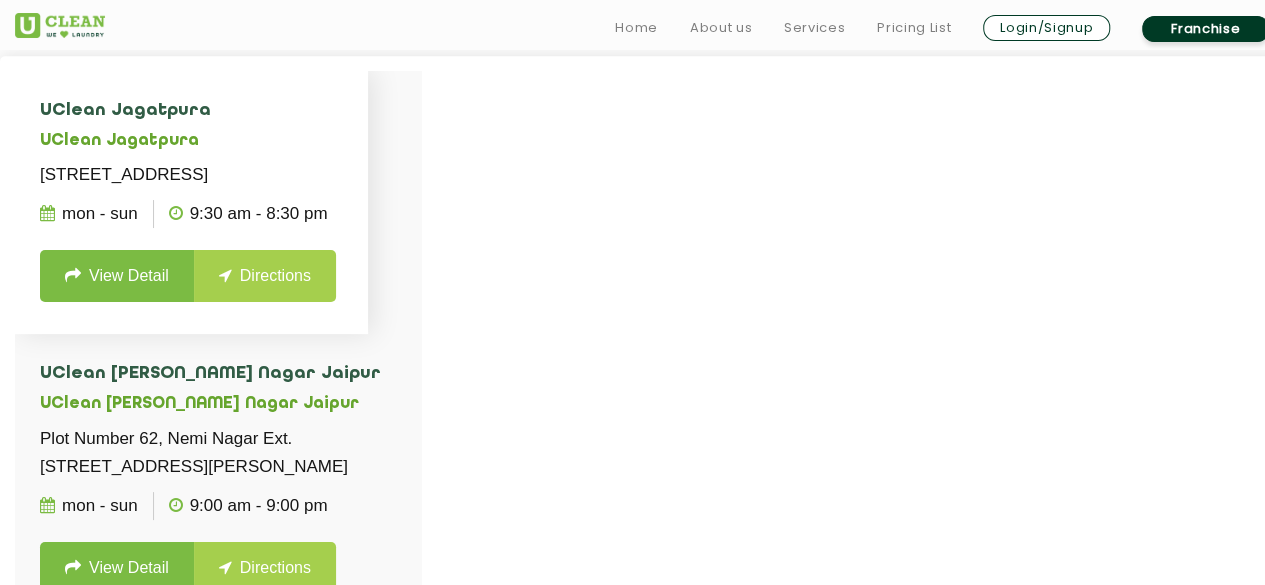 click on "View Detail" 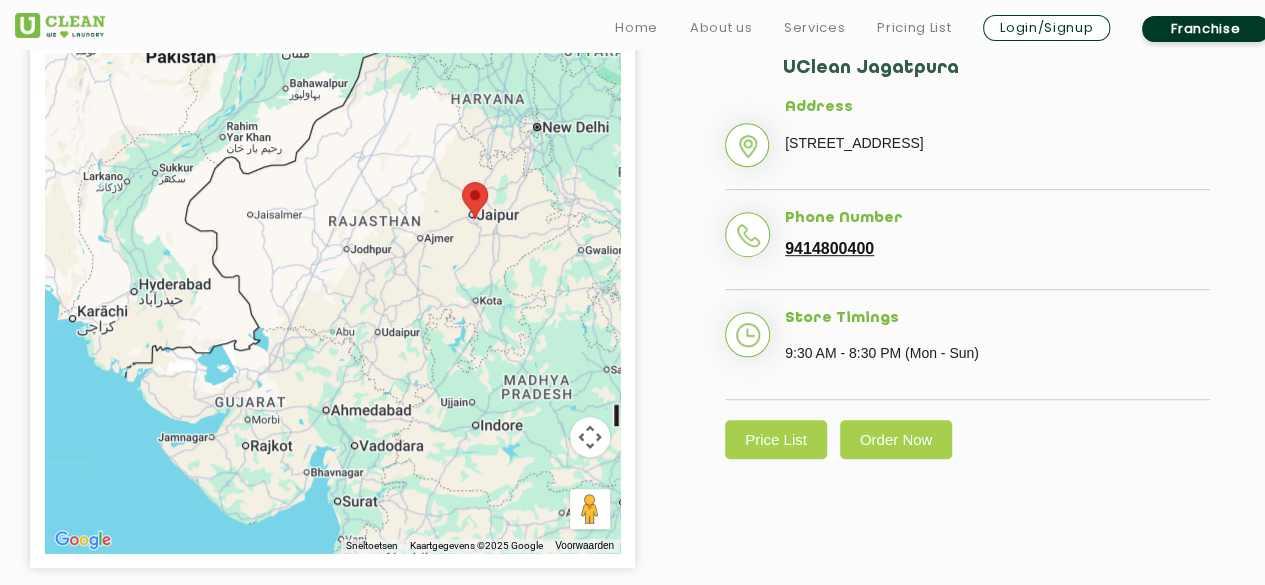 scroll, scrollTop: 489, scrollLeft: 0, axis: vertical 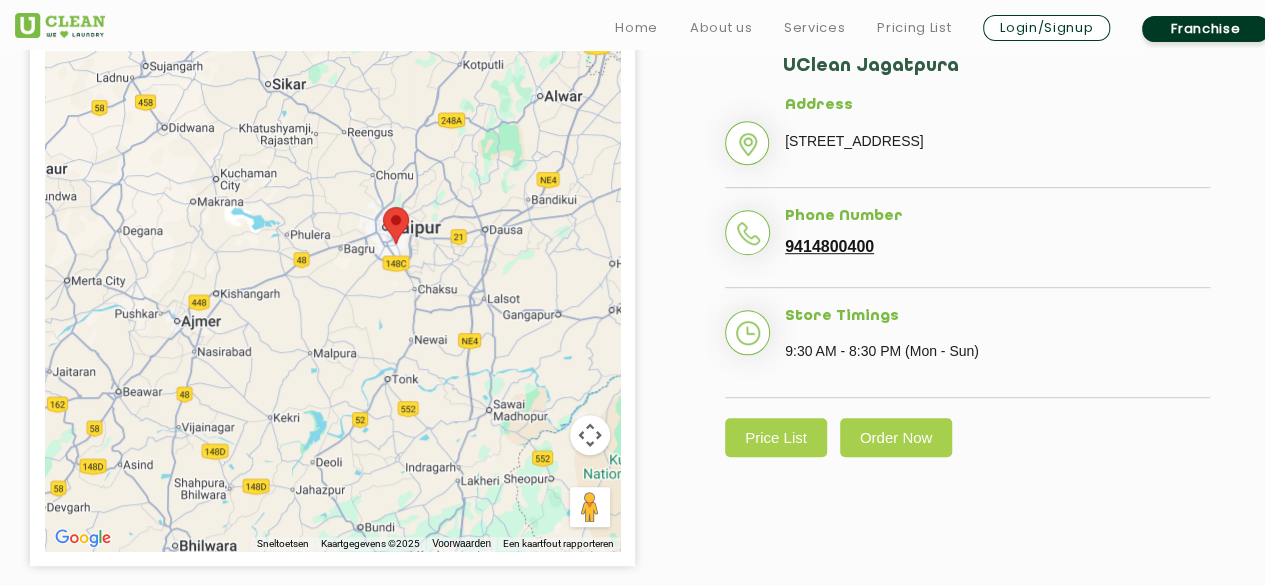 drag, startPoint x: 525, startPoint y: 156, endPoint x: 350, endPoint y: 473, distance: 362.09668 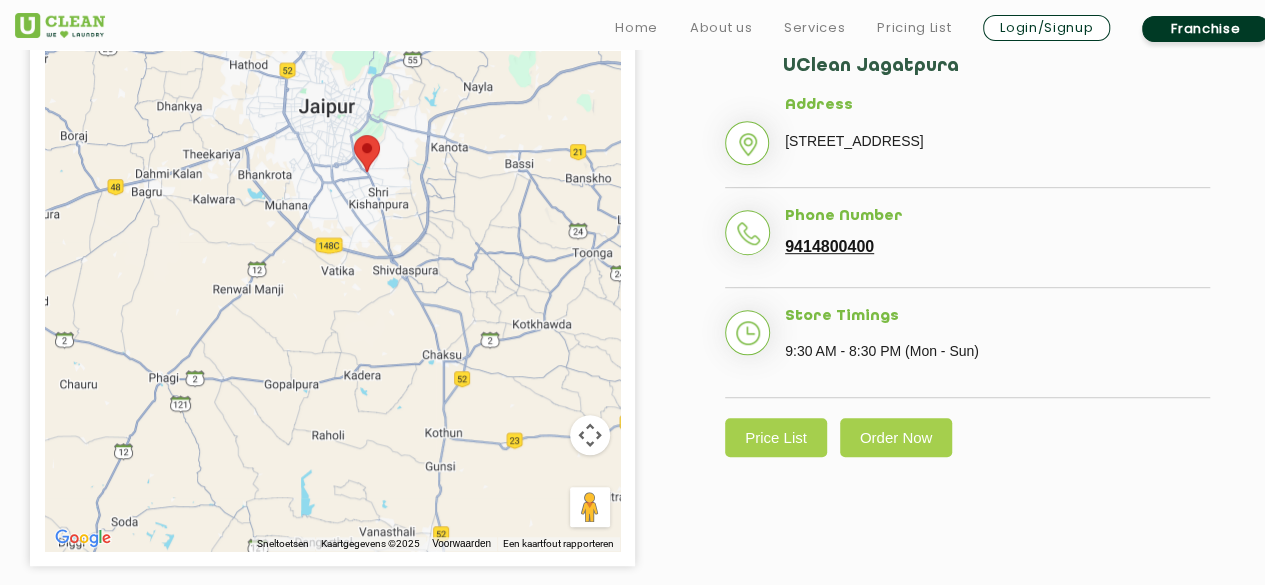 drag, startPoint x: 402, startPoint y: 204, endPoint x: 300, endPoint y: 473, distance: 287.68906 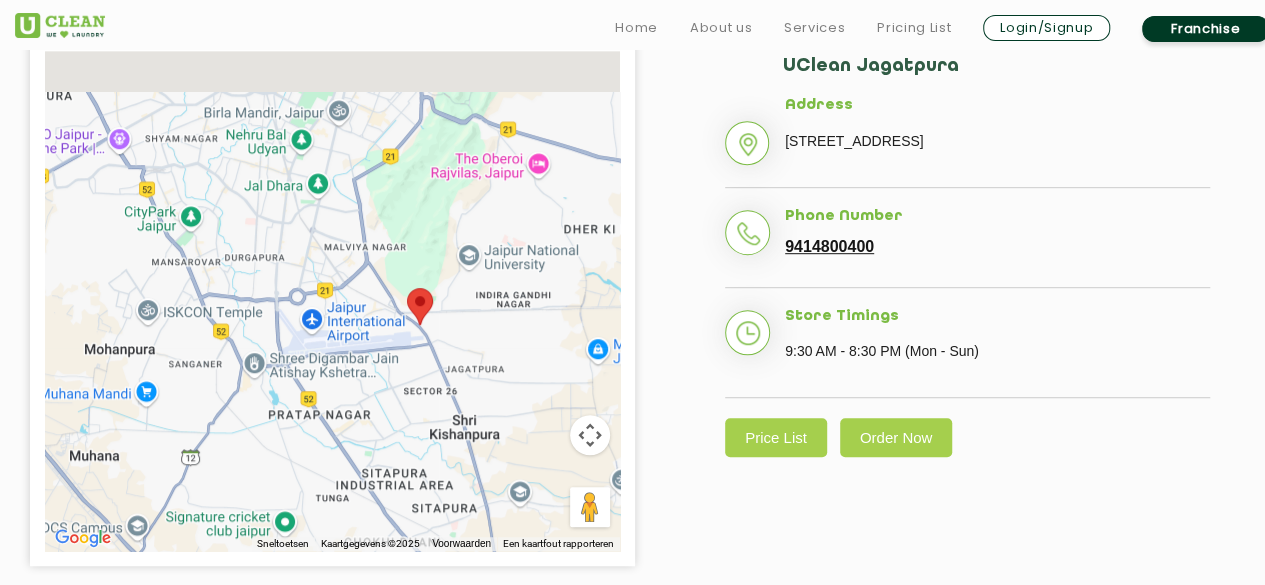 drag, startPoint x: 426, startPoint y: 231, endPoint x: 410, endPoint y: 583, distance: 352.36343 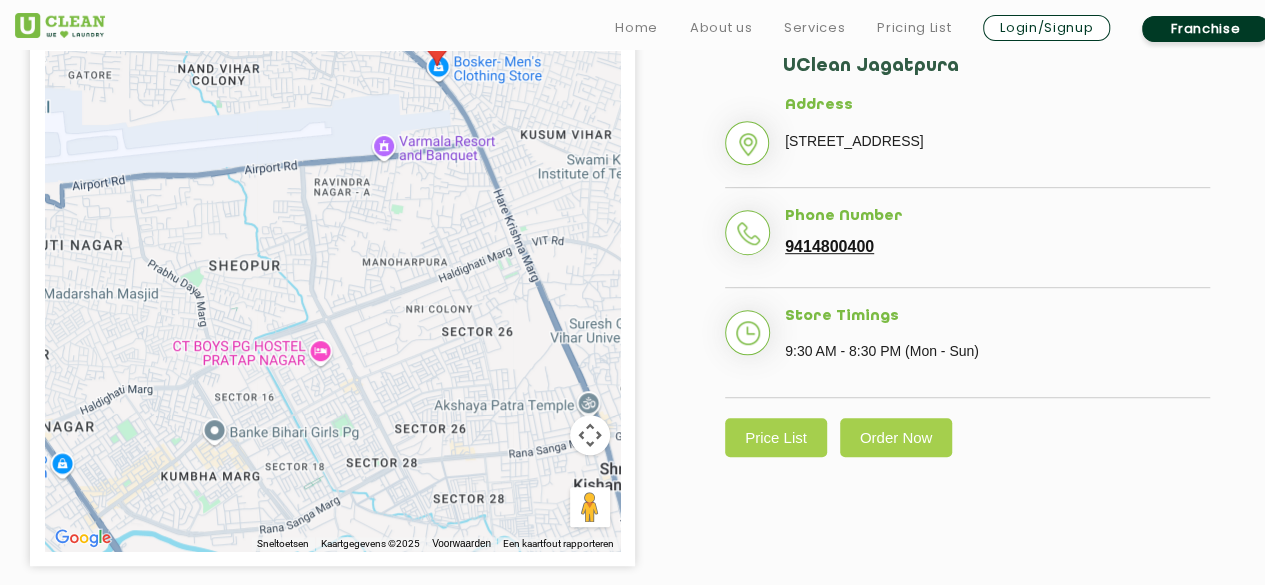 drag, startPoint x: 364, startPoint y: 162, endPoint x: 414, endPoint y: 325, distance: 170.49634 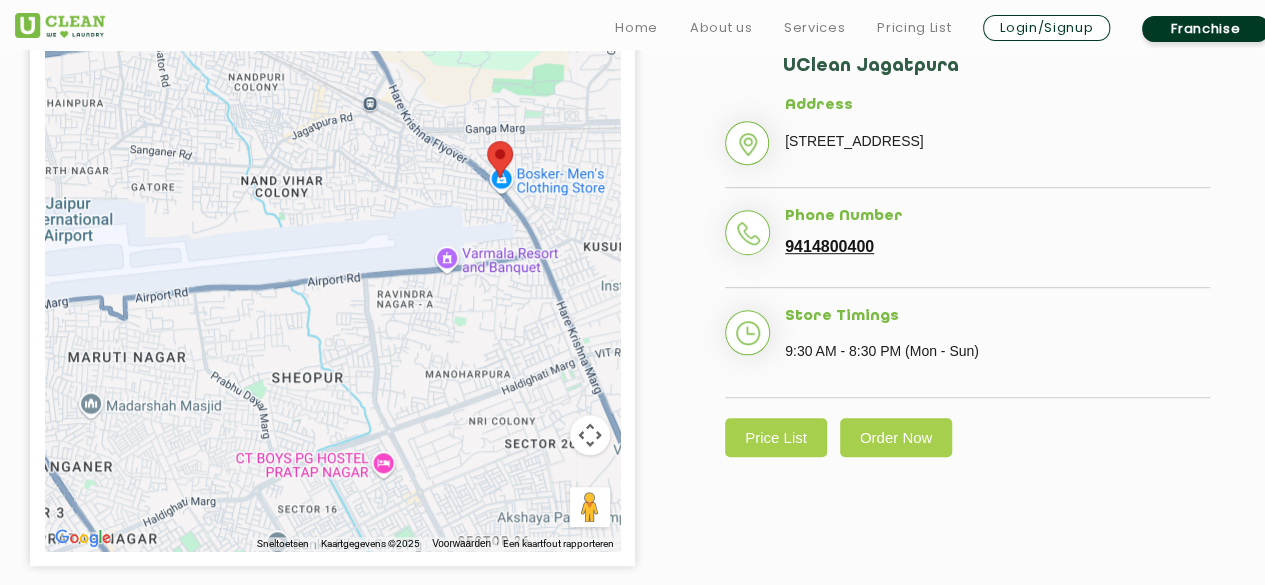 scroll, scrollTop: 576, scrollLeft: 0, axis: vertical 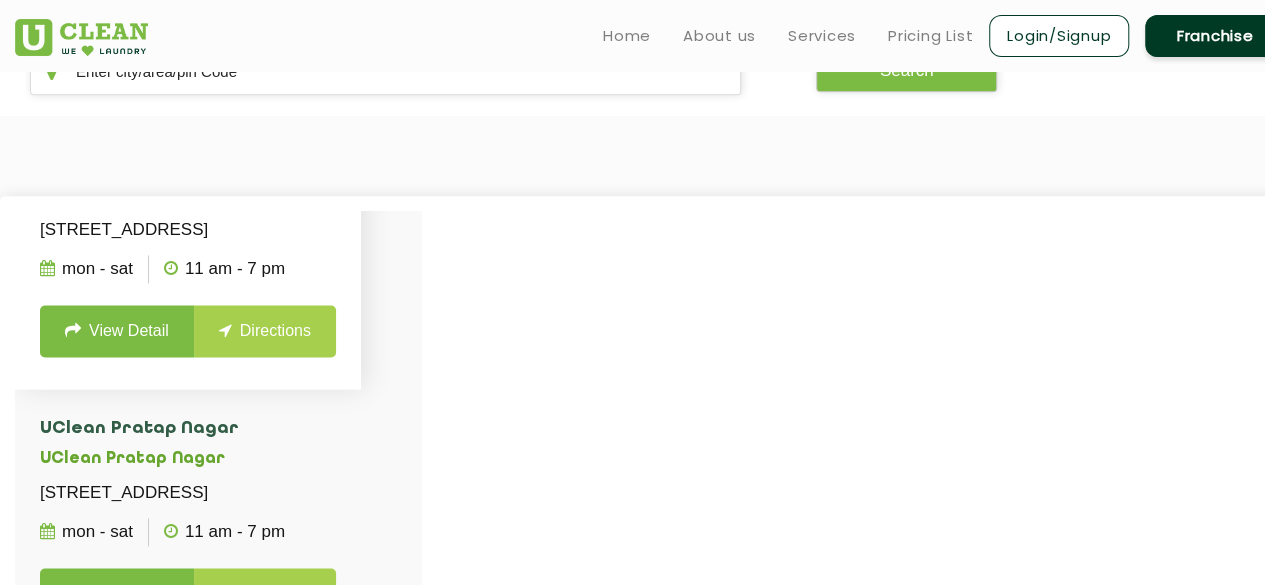 click on "View Detail" 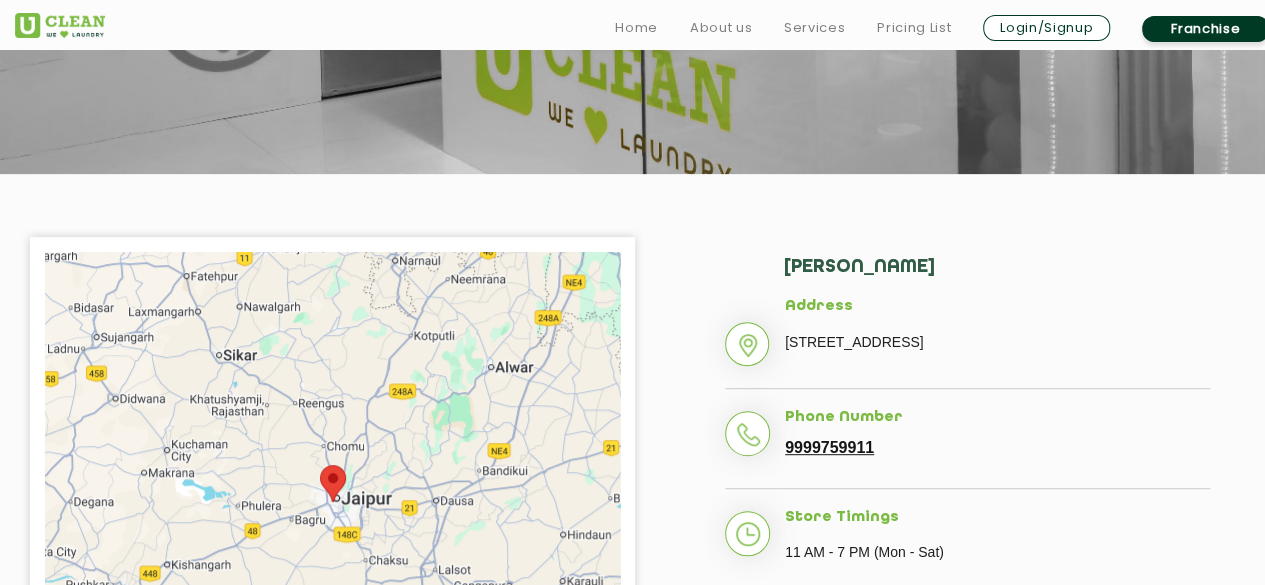 scroll, scrollTop: 289, scrollLeft: 0, axis: vertical 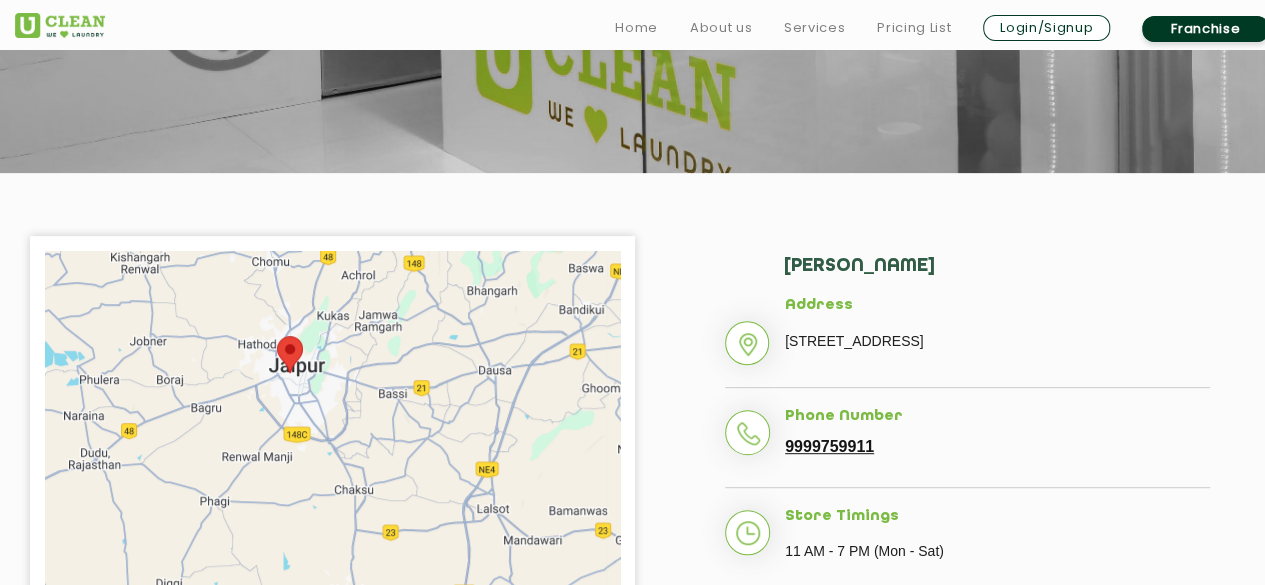 drag, startPoint x: 332, startPoint y: 479, endPoint x: 340, endPoint y: 251, distance: 228.1403 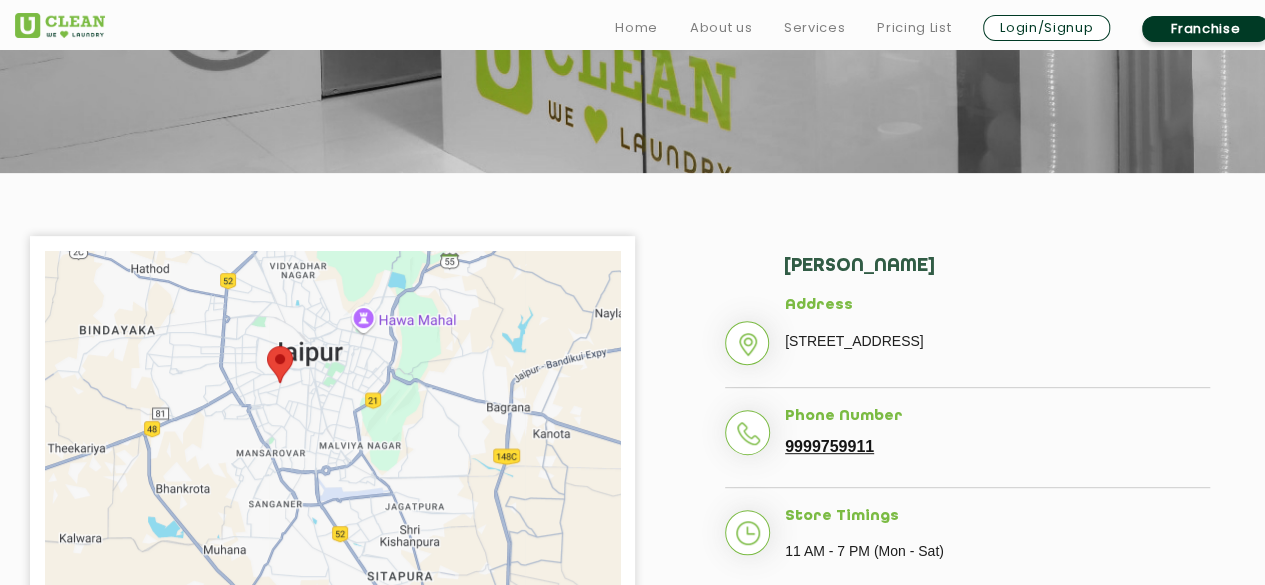drag, startPoint x: 233, startPoint y: 376, endPoint x: 363, endPoint y: 235, distance: 191.78374 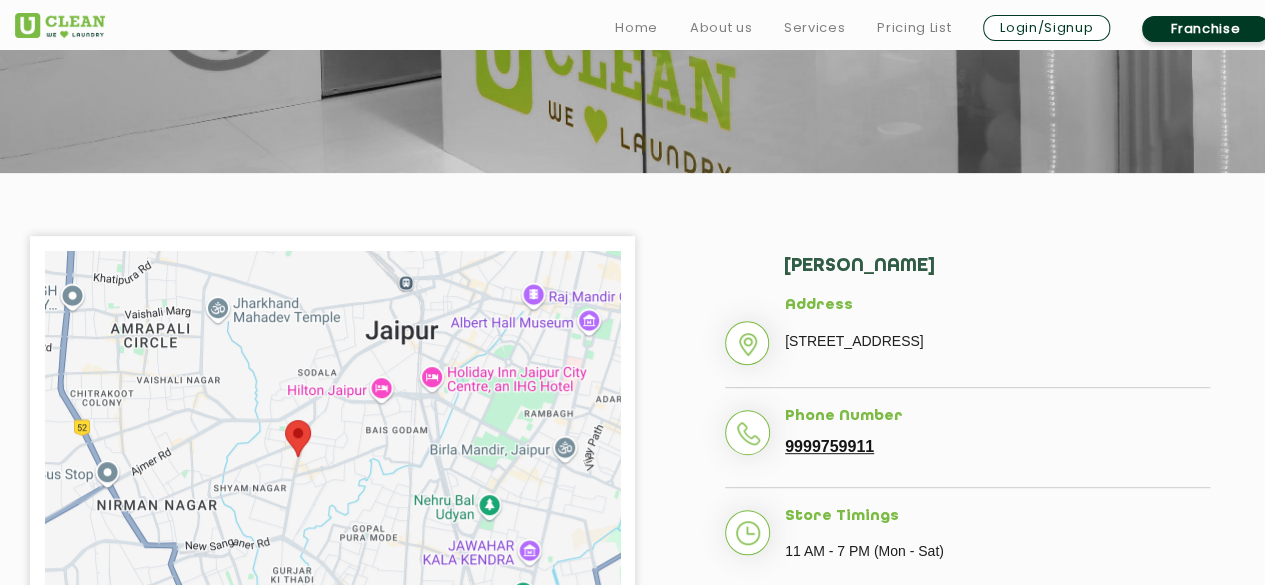 click on "[PERSON_NAME]" 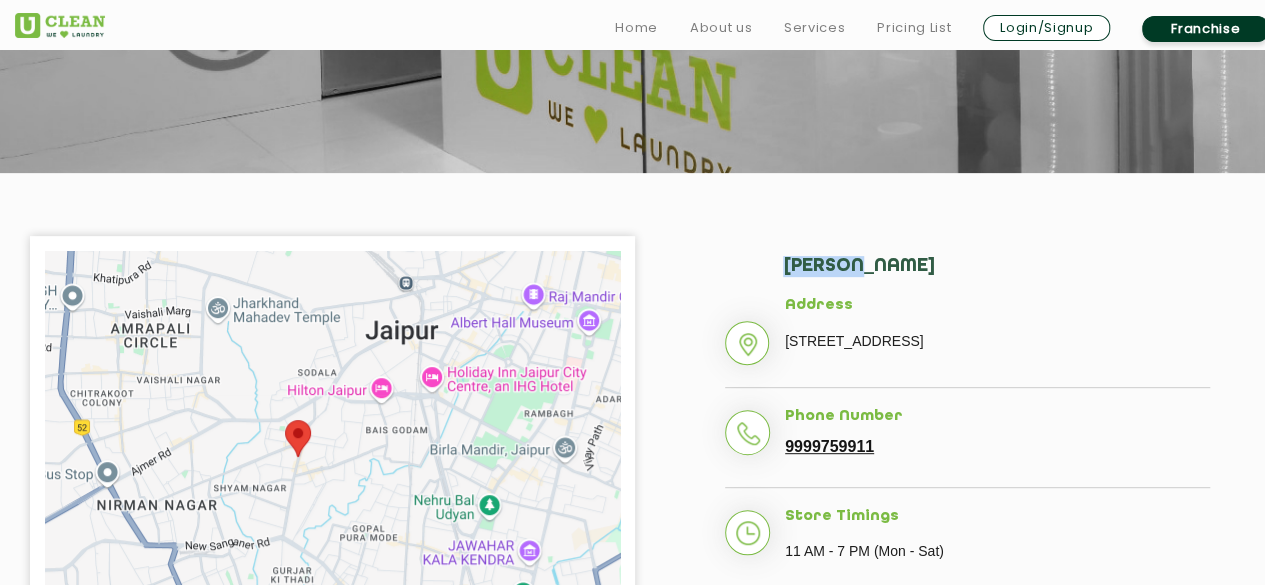 click on "[PERSON_NAME]" 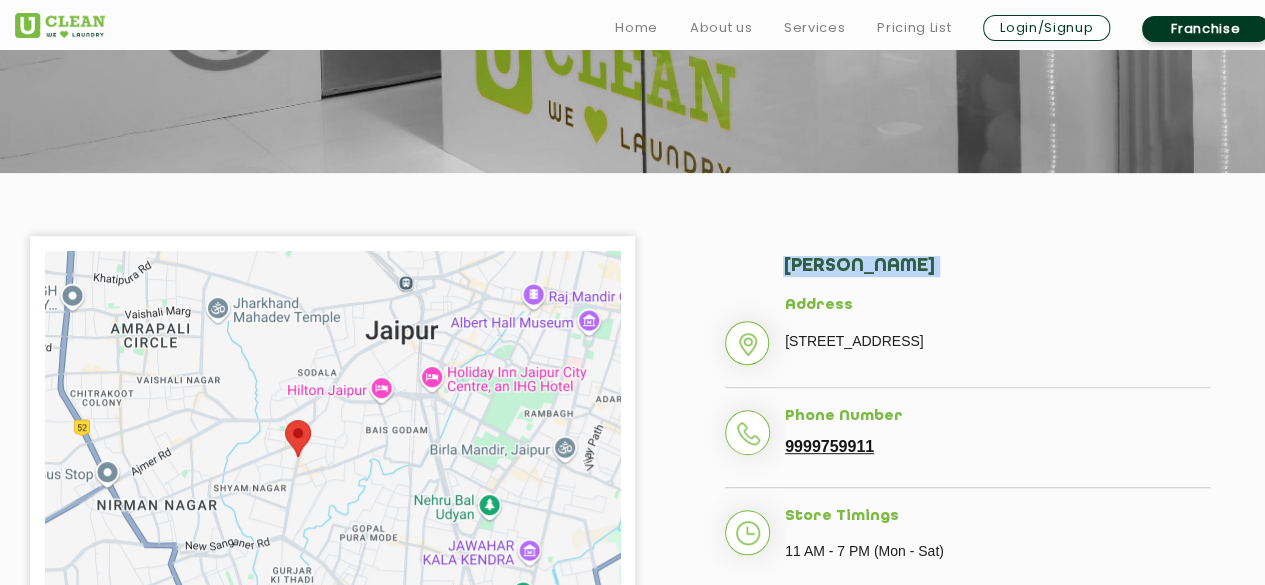 click on "[PERSON_NAME]" 